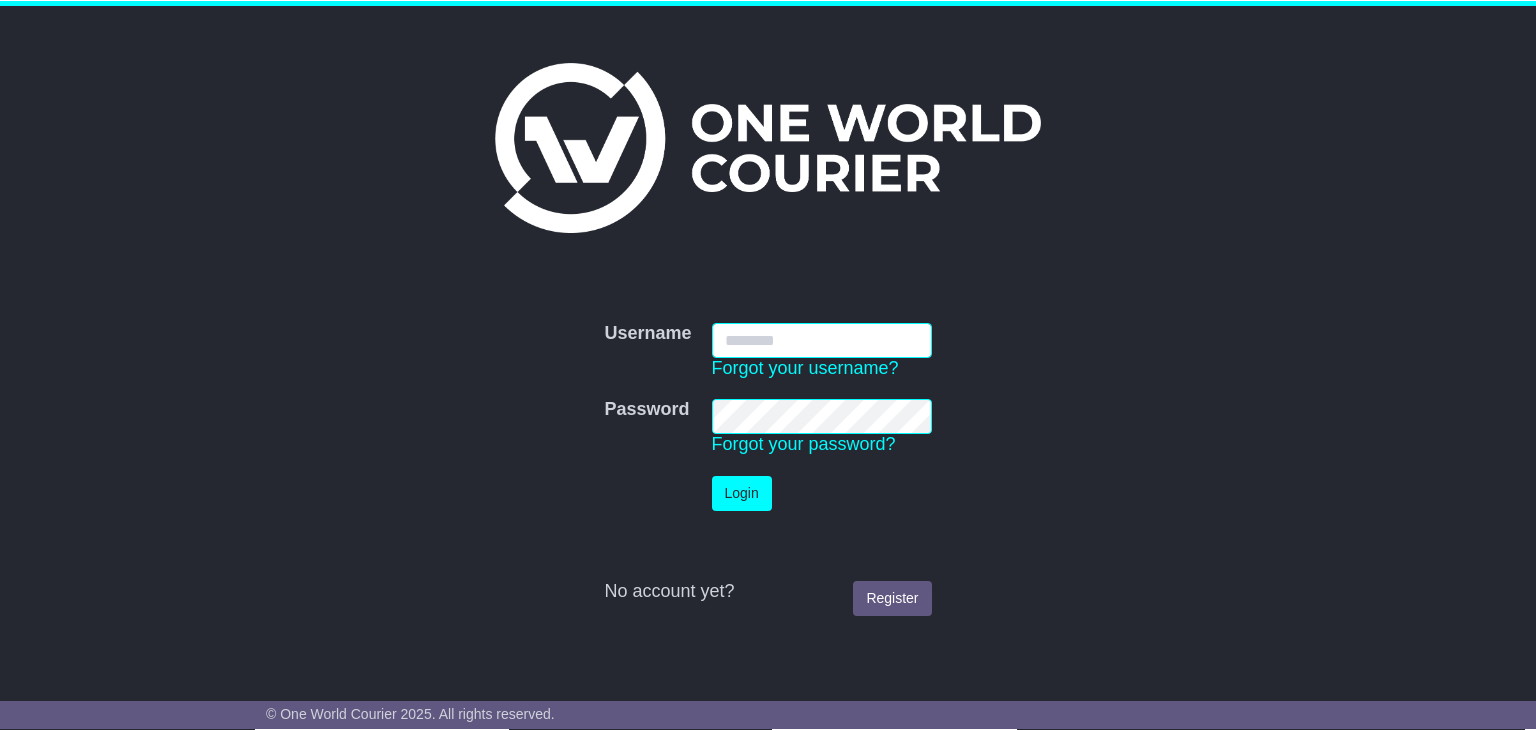 scroll, scrollTop: 0, scrollLeft: 0, axis: both 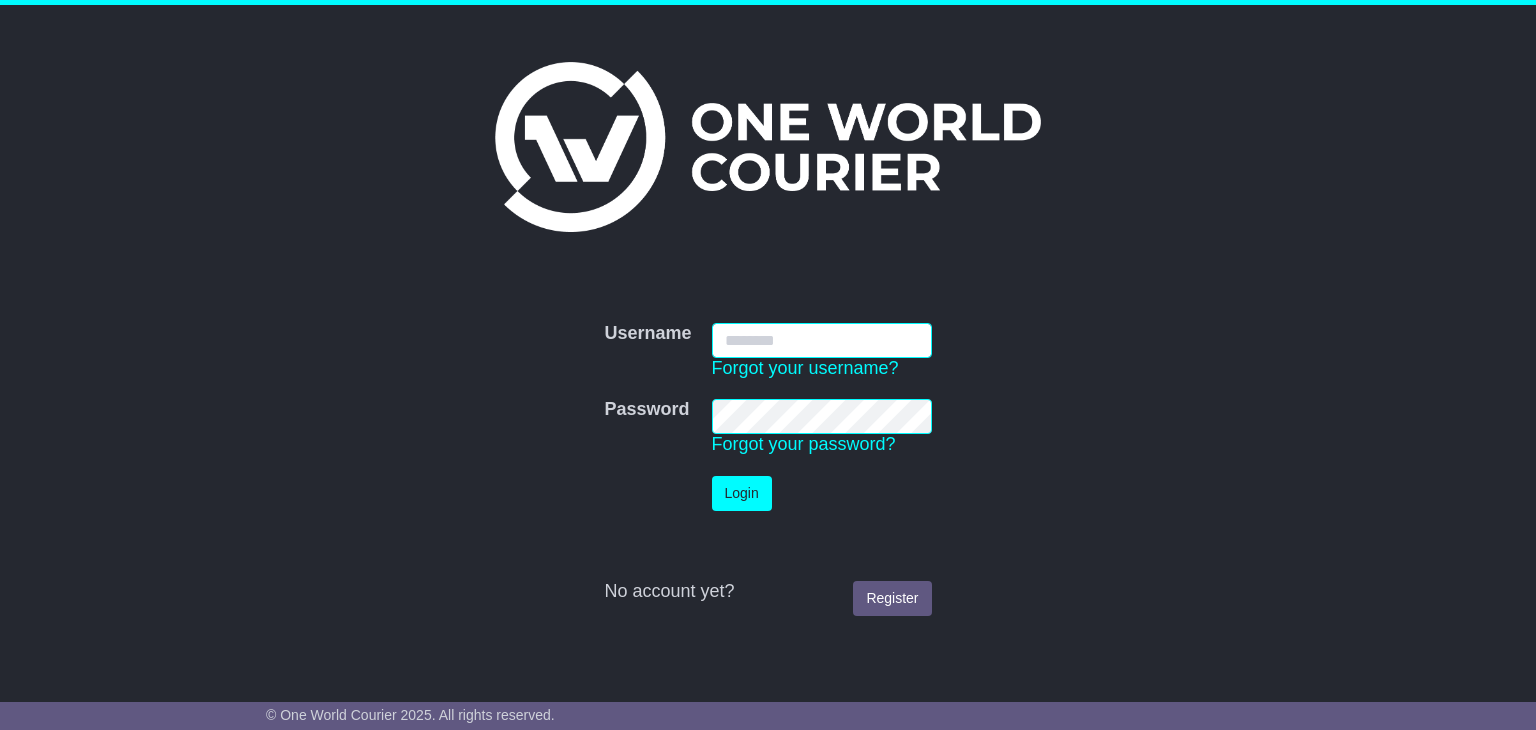 type on "**********" 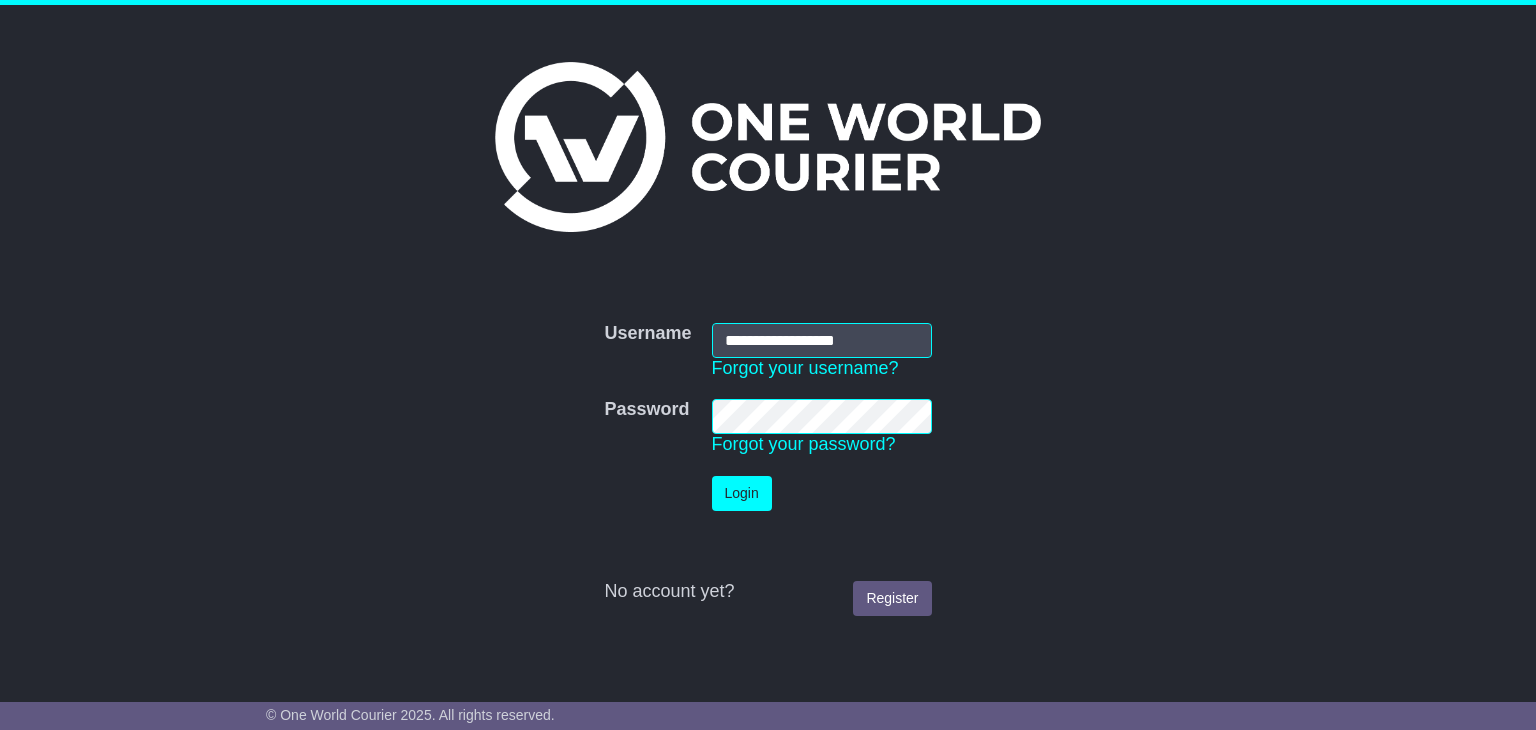 click on "Login" at bounding box center [822, 493] 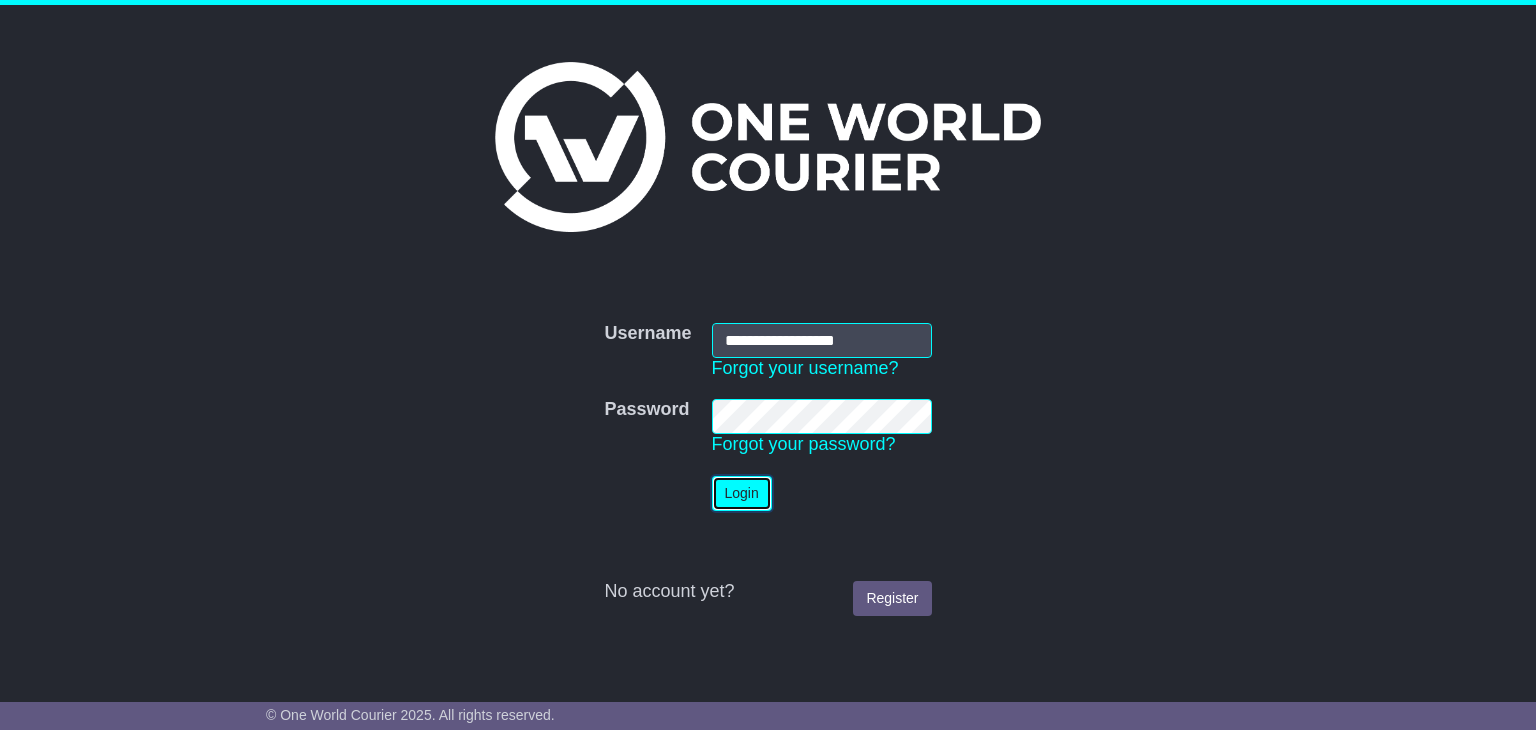 click on "Login" at bounding box center (742, 493) 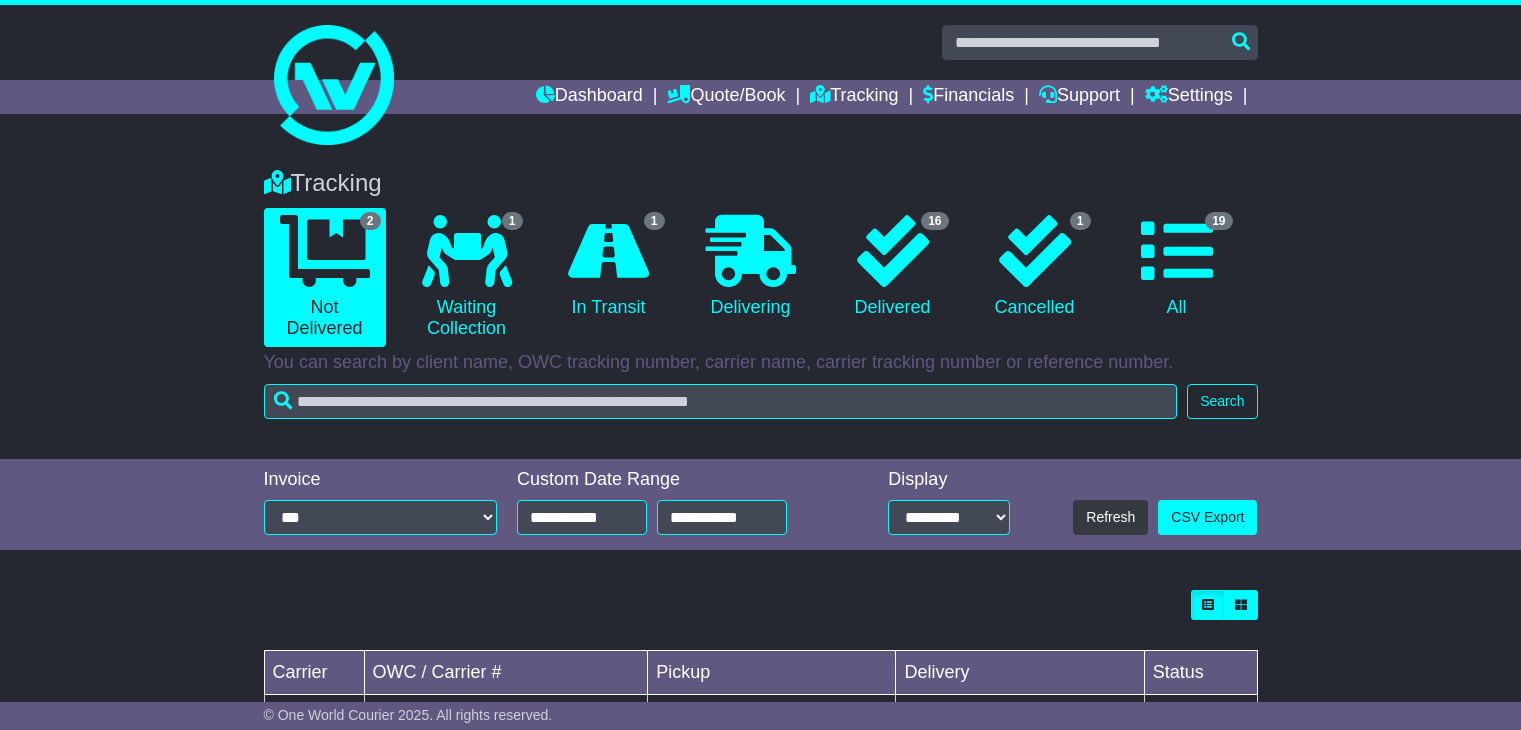 scroll, scrollTop: 0, scrollLeft: 0, axis: both 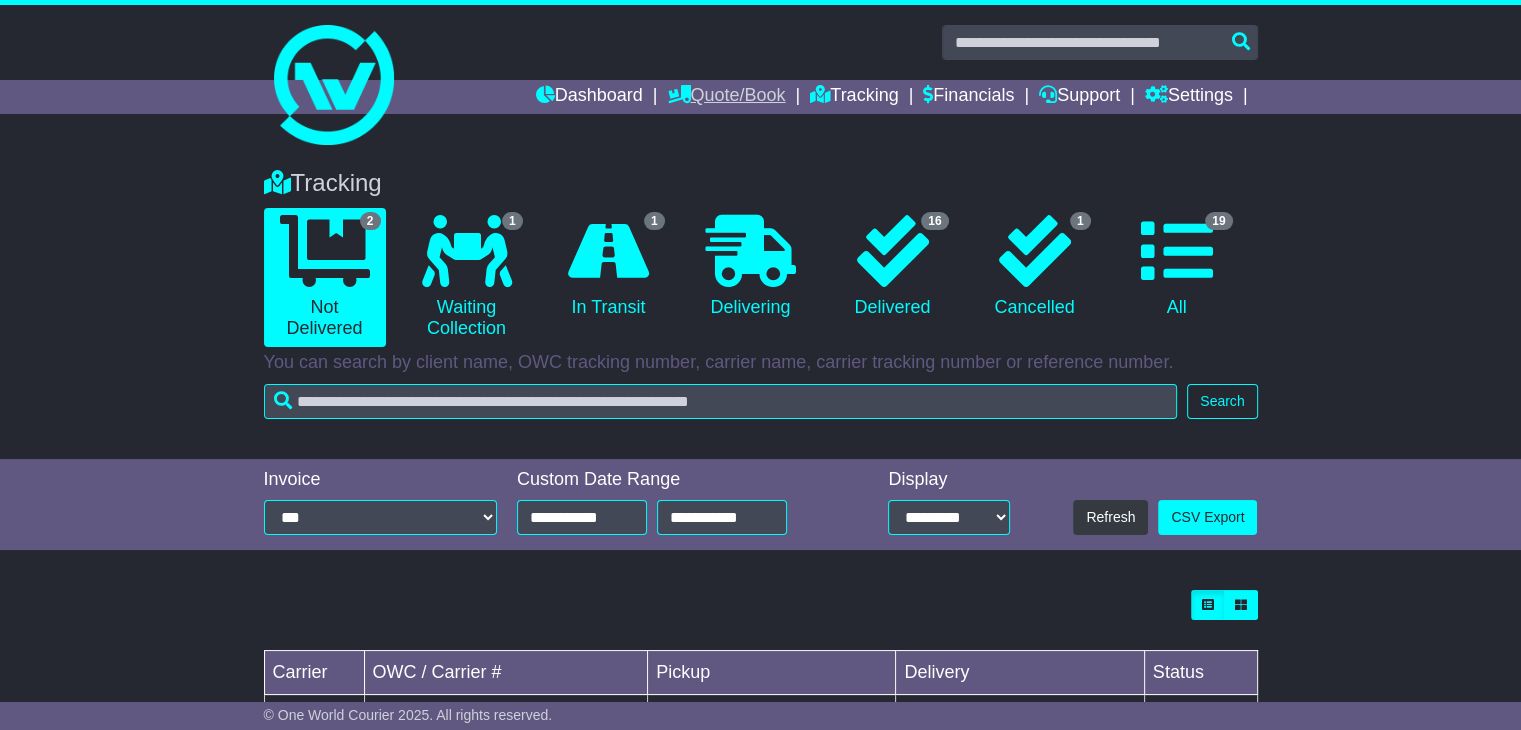 click on "Quote/Book" at bounding box center [726, 97] 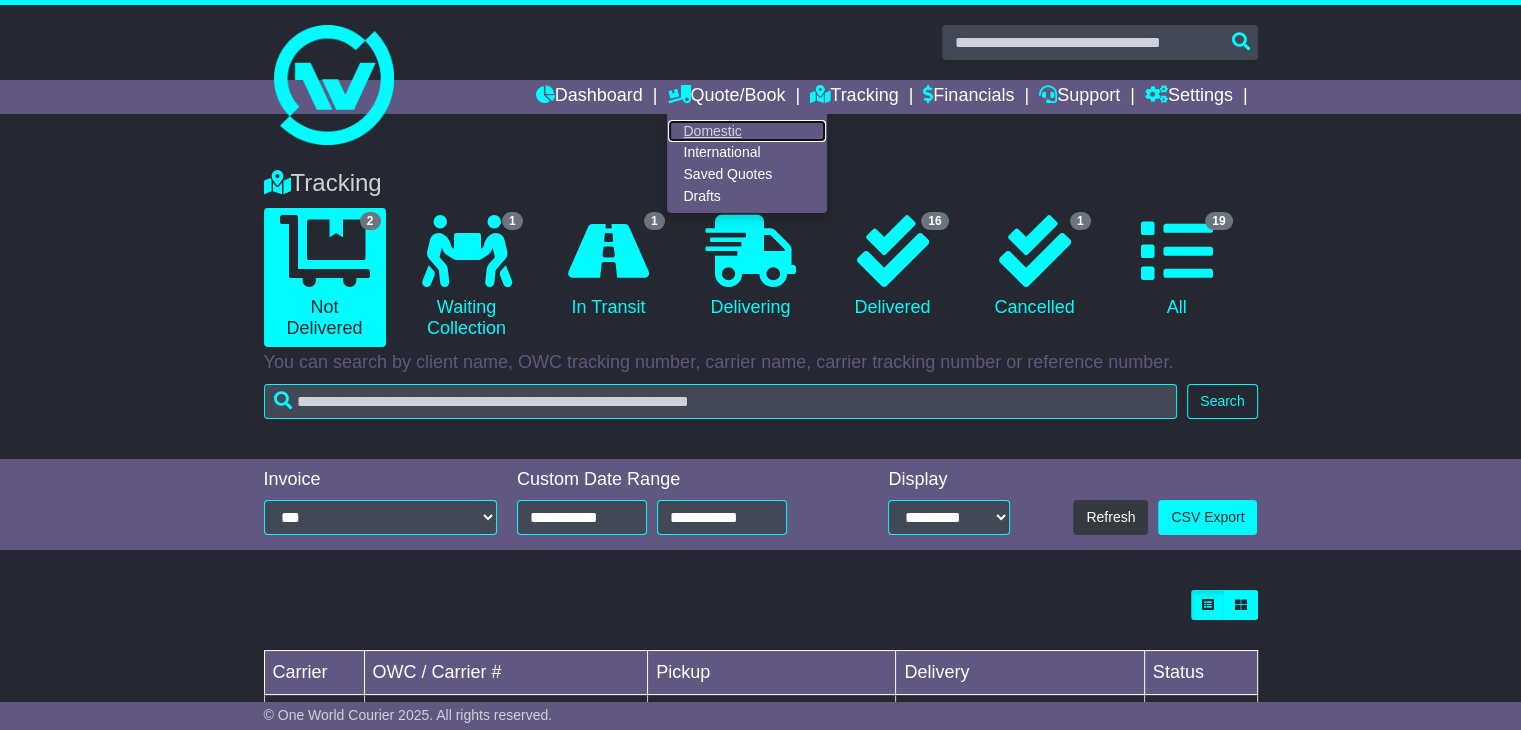 click on "Domestic" at bounding box center [747, 131] 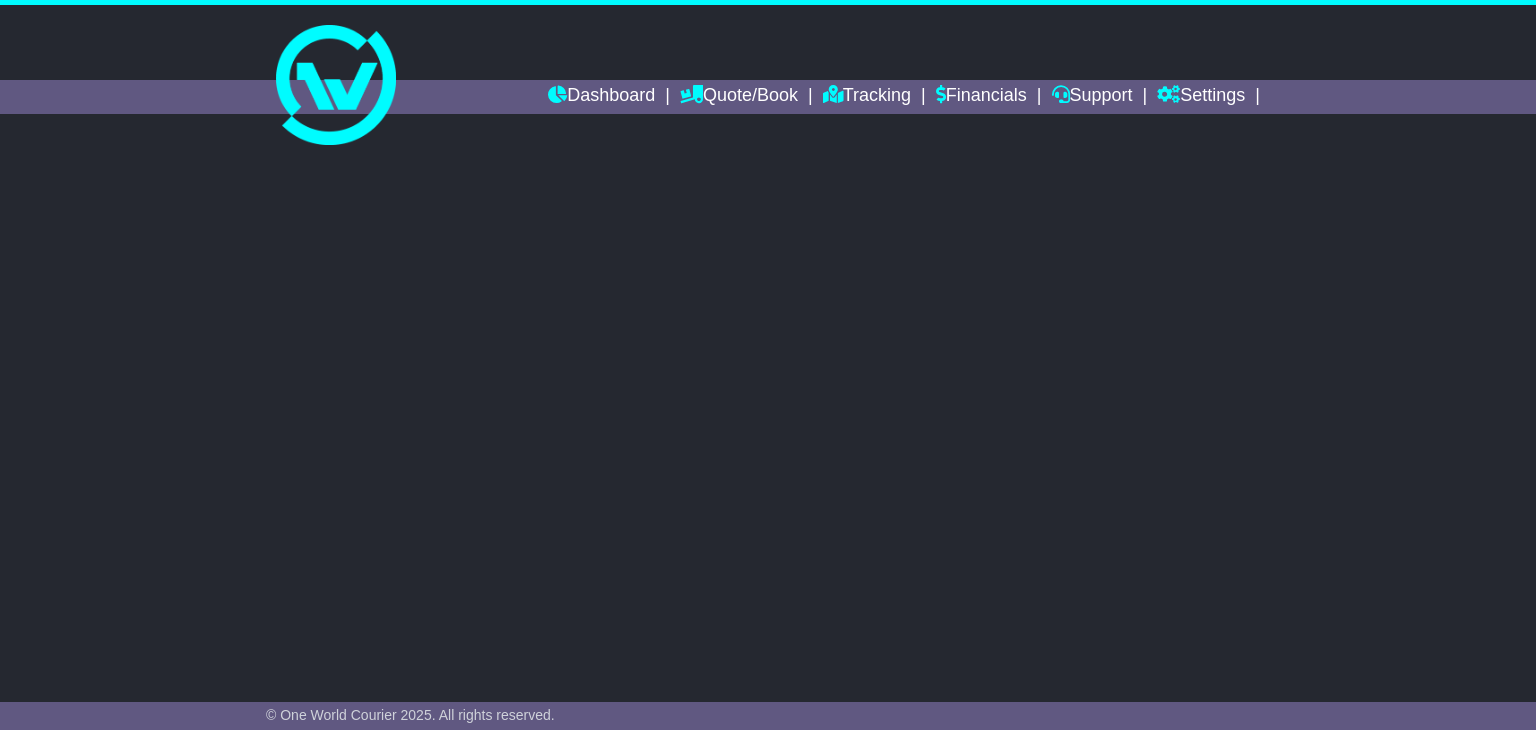 scroll, scrollTop: 0, scrollLeft: 0, axis: both 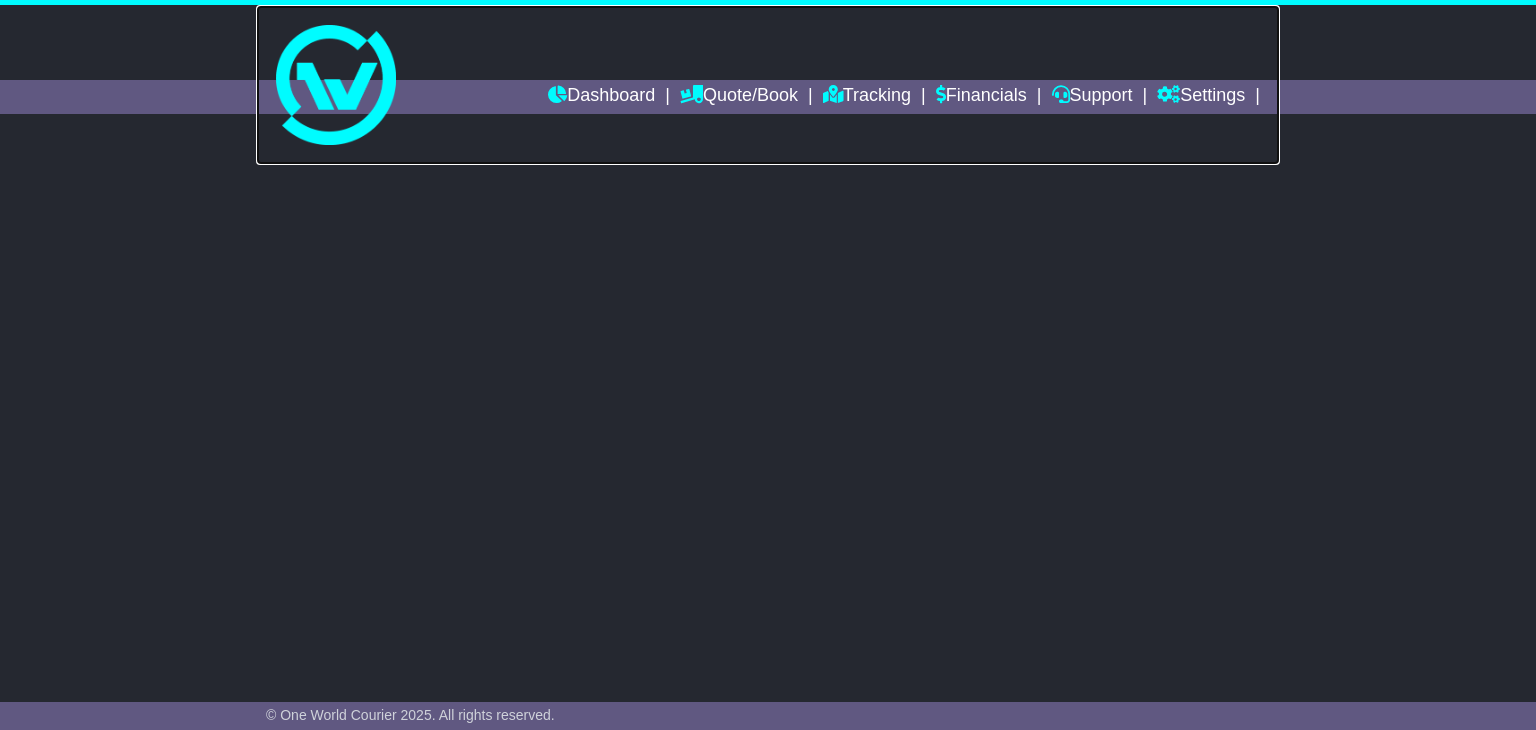 click at bounding box center [768, 85] 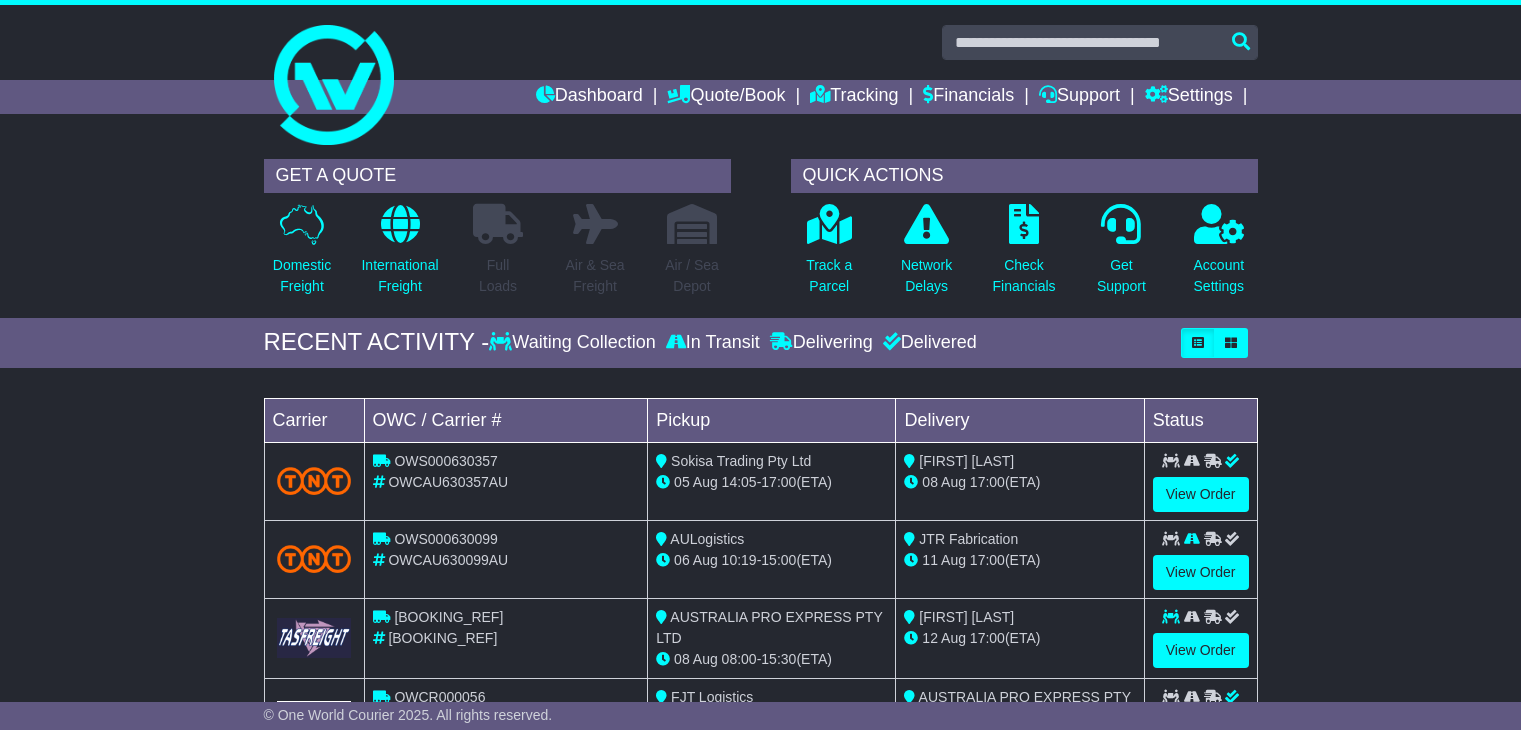 scroll, scrollTop: 0, scrollLeft: 0, axis: both 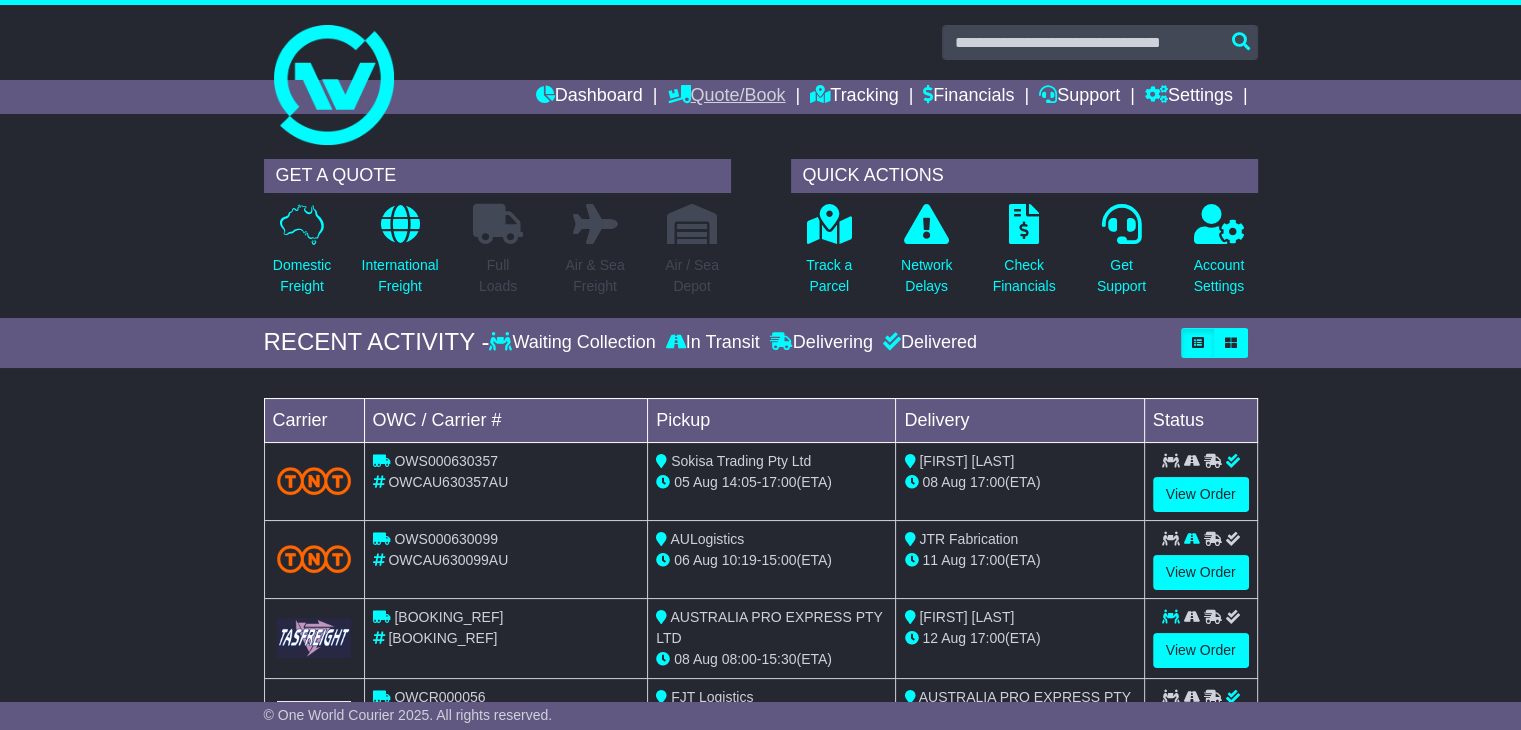 click on "Quote/Book" at bounding box center (726, 97) 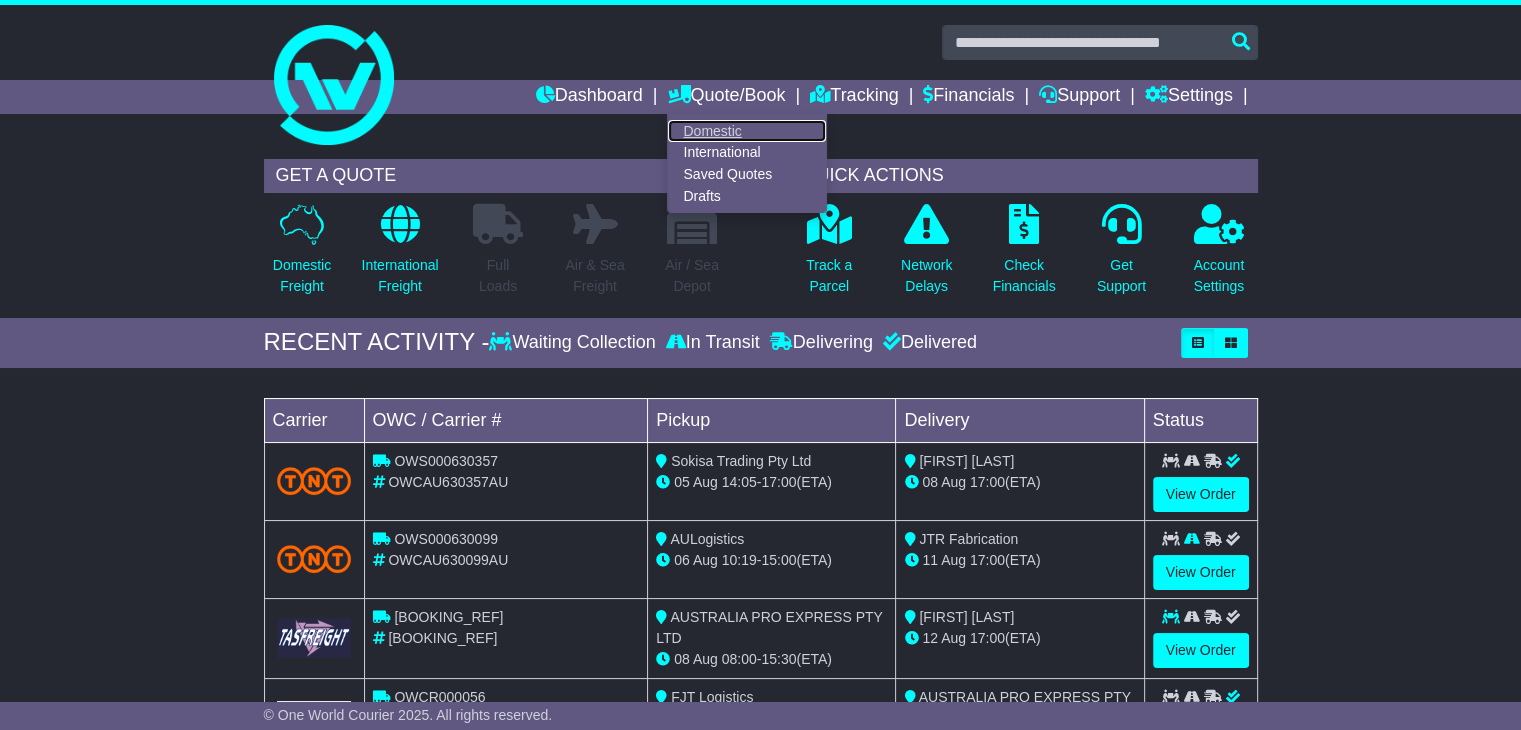 click on "Domestic" at bounding box center (747, 131) 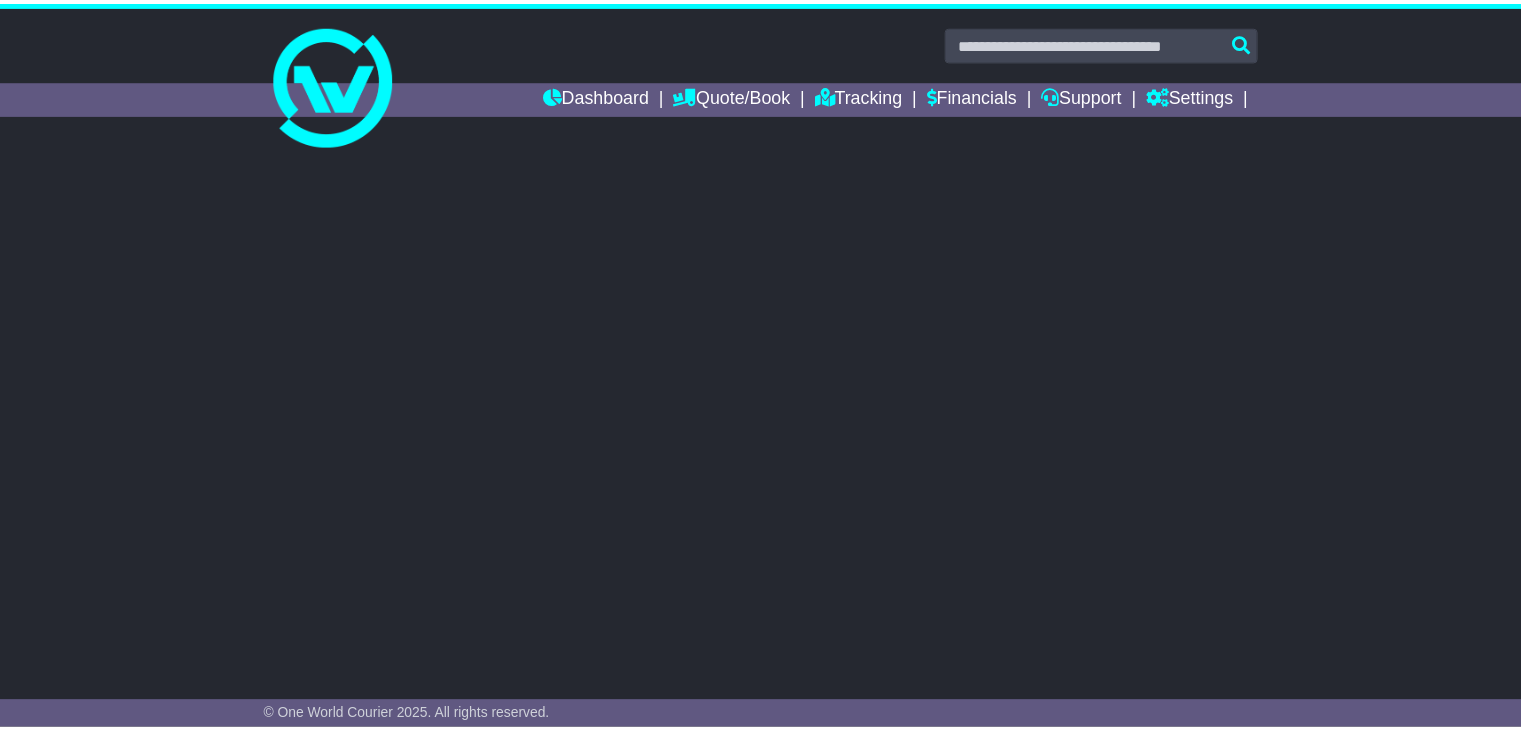 scroll, scrollTop: 0, scrollLeft: 0, axis: both 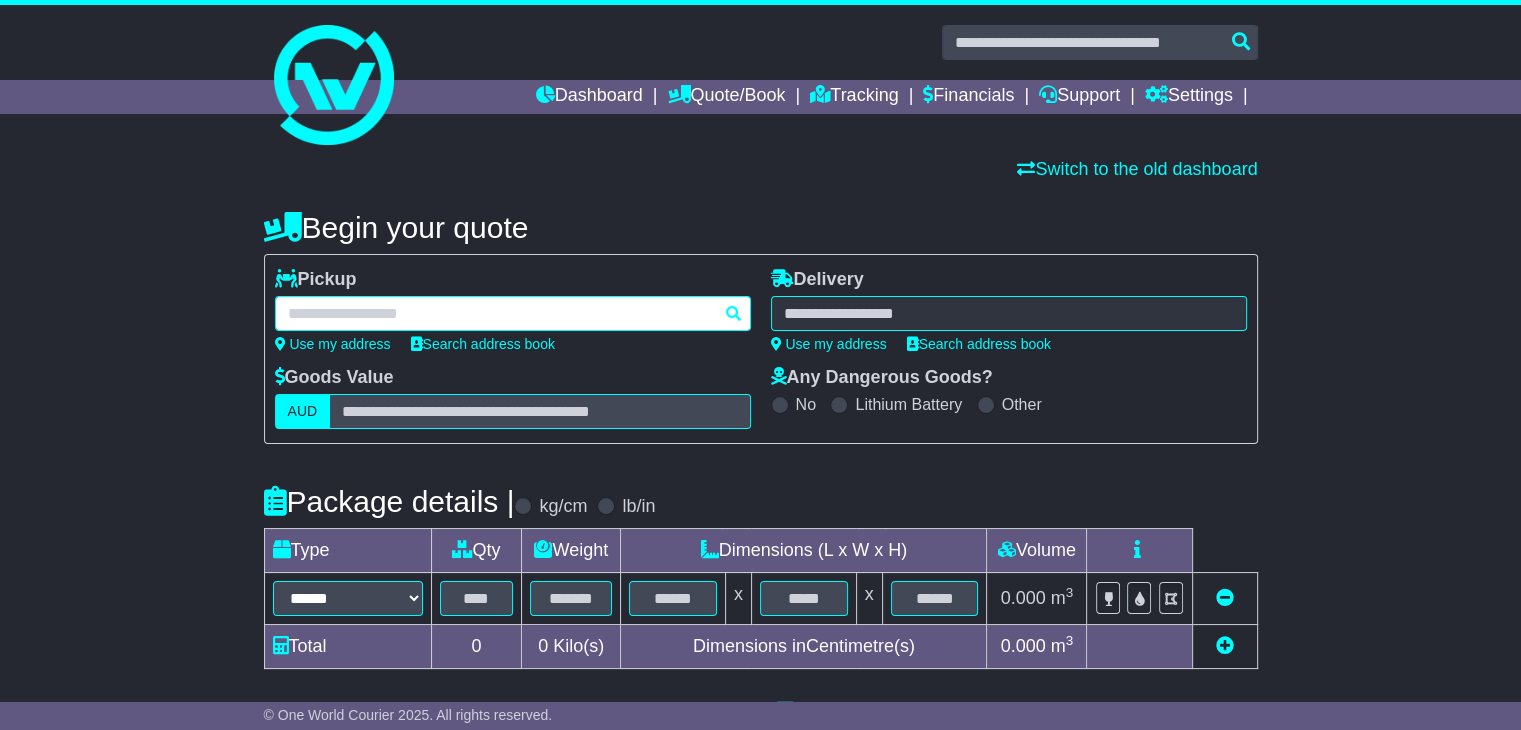click at bounding box center (513, 313) 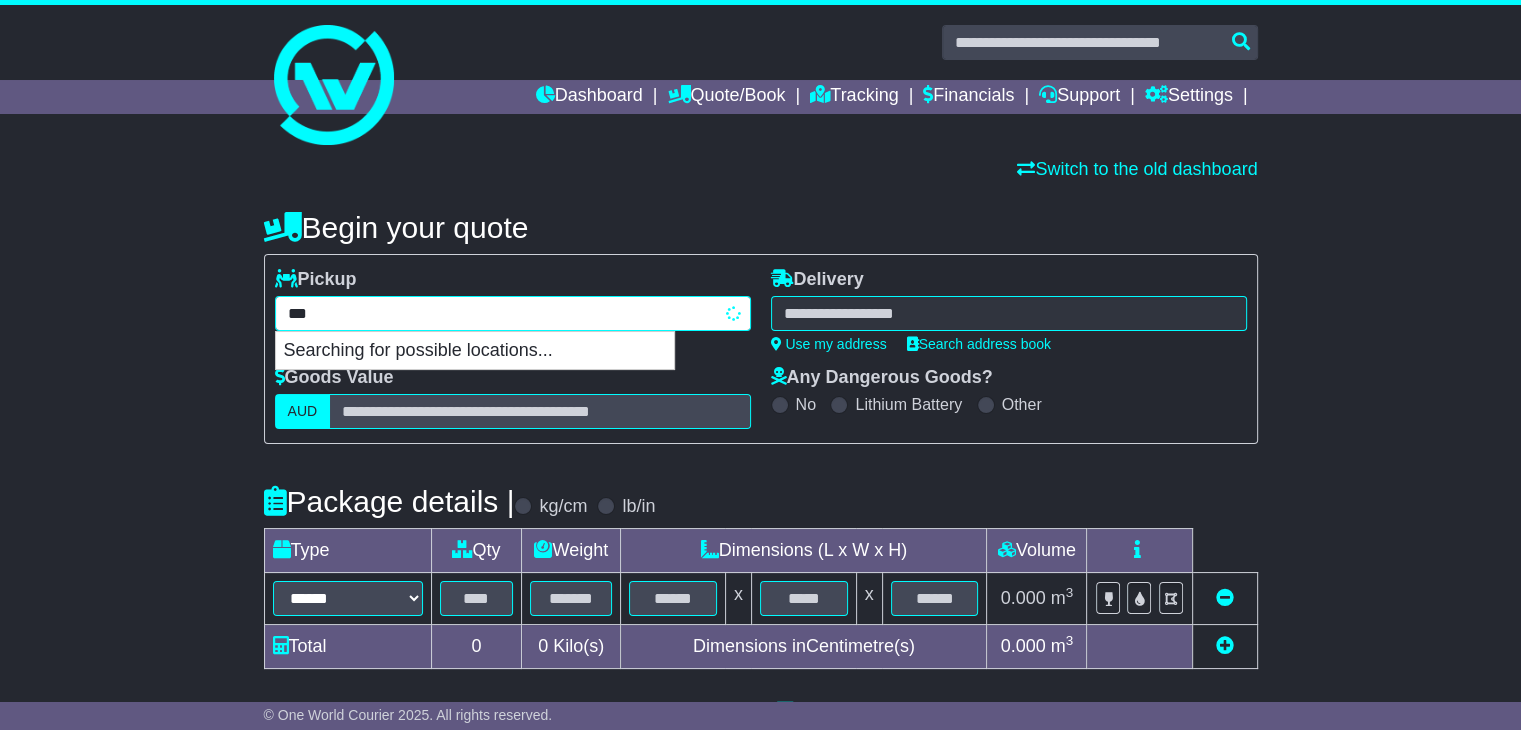 type on "****" 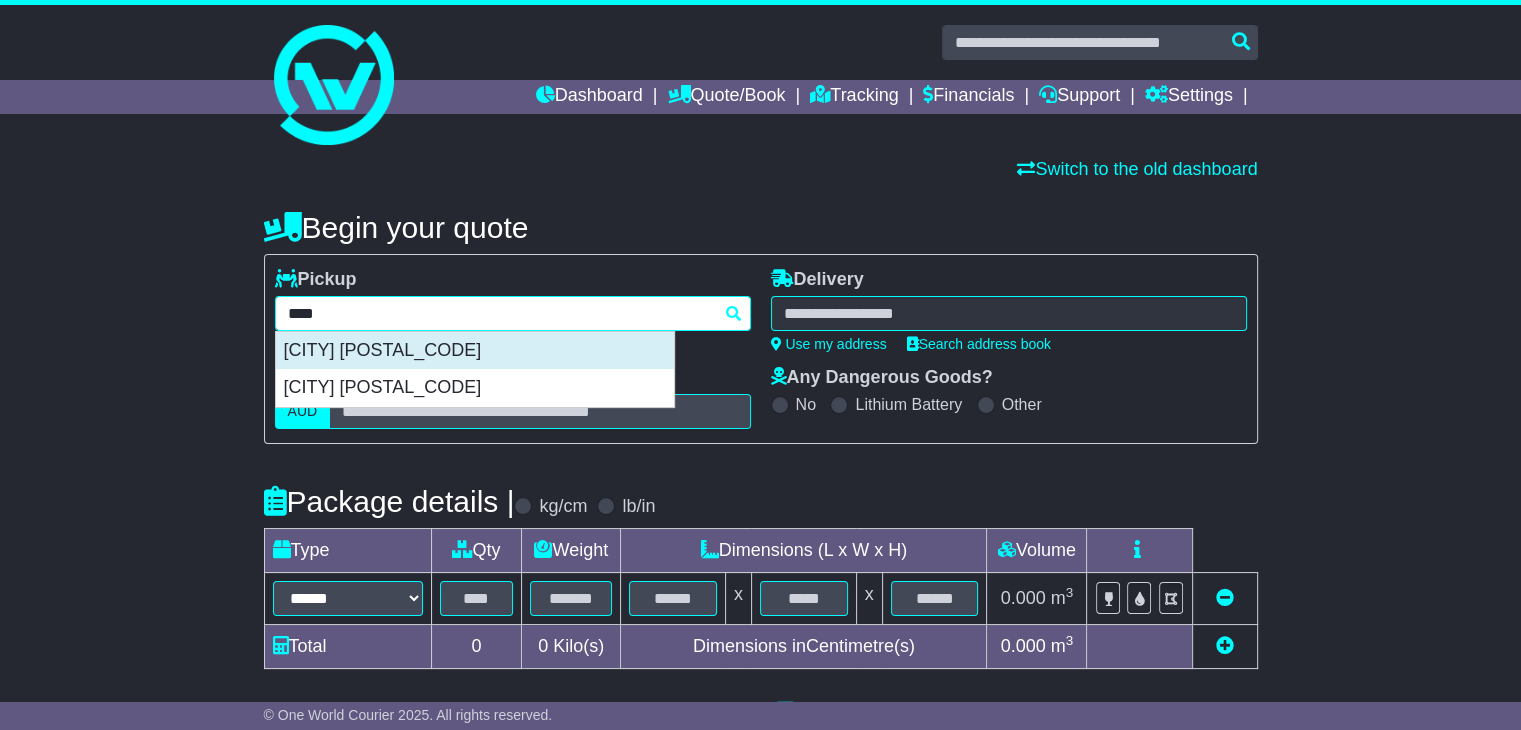 click on "[CITY] [POSTAL_CODE]" at bounding box center [475, 351] 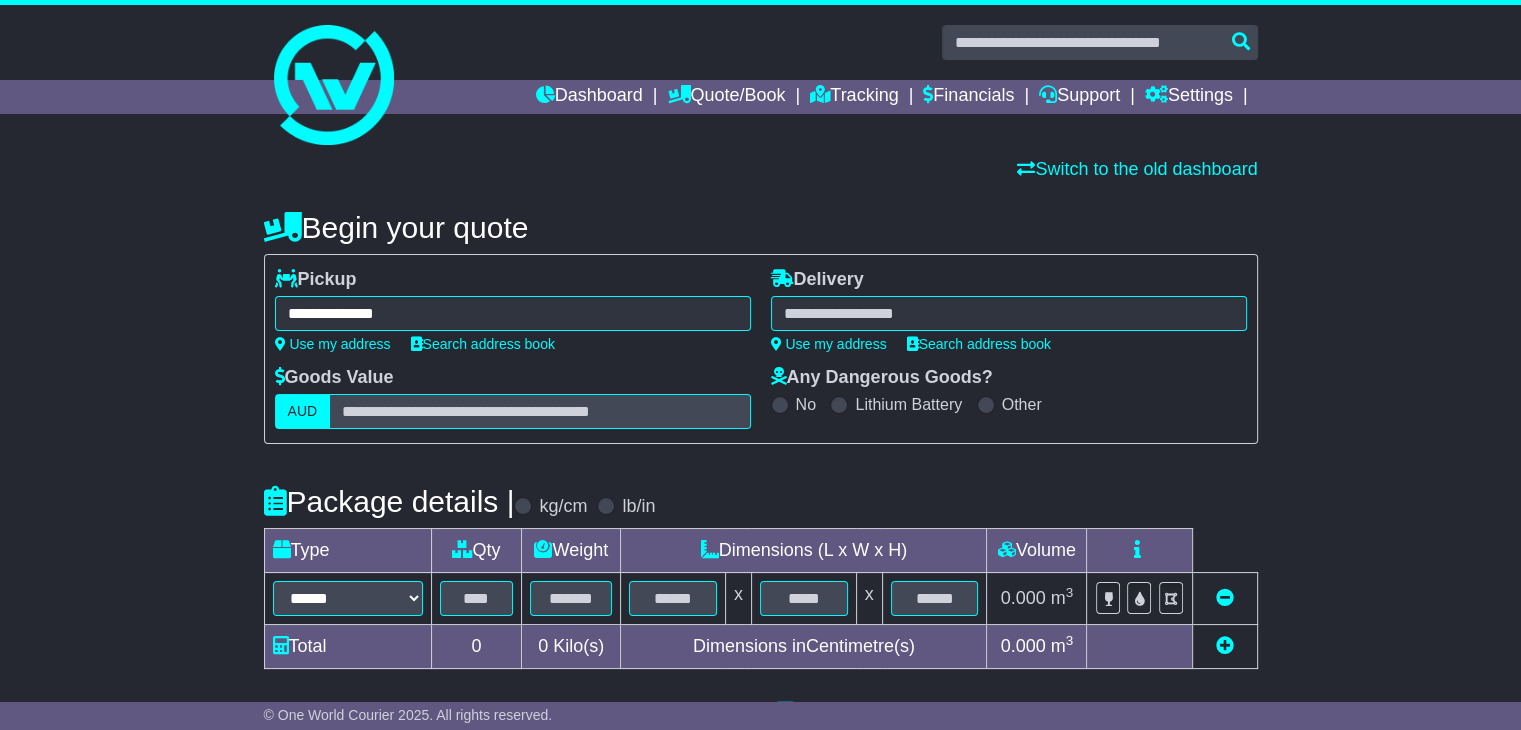 type on "**********" 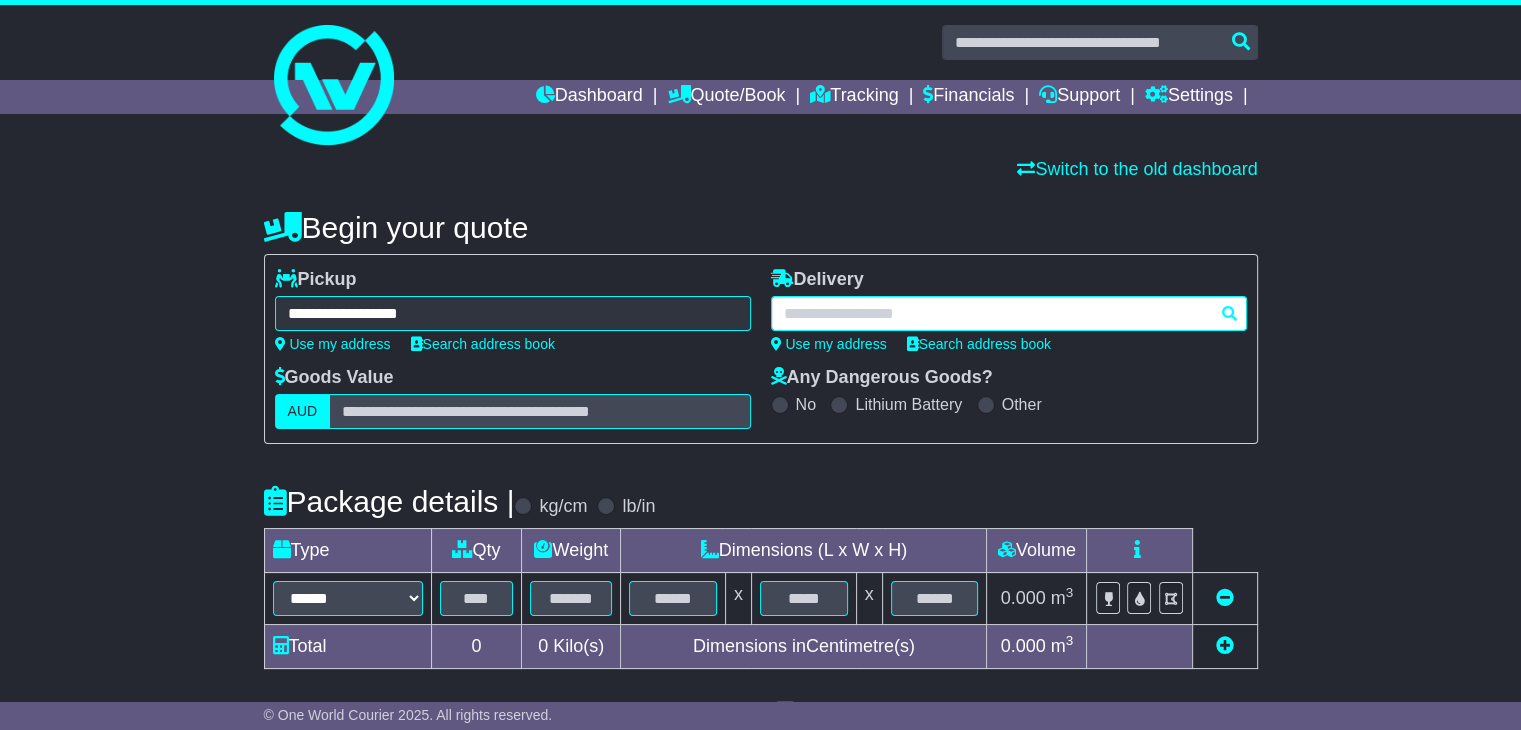 click at bounding box center (1009, 313) 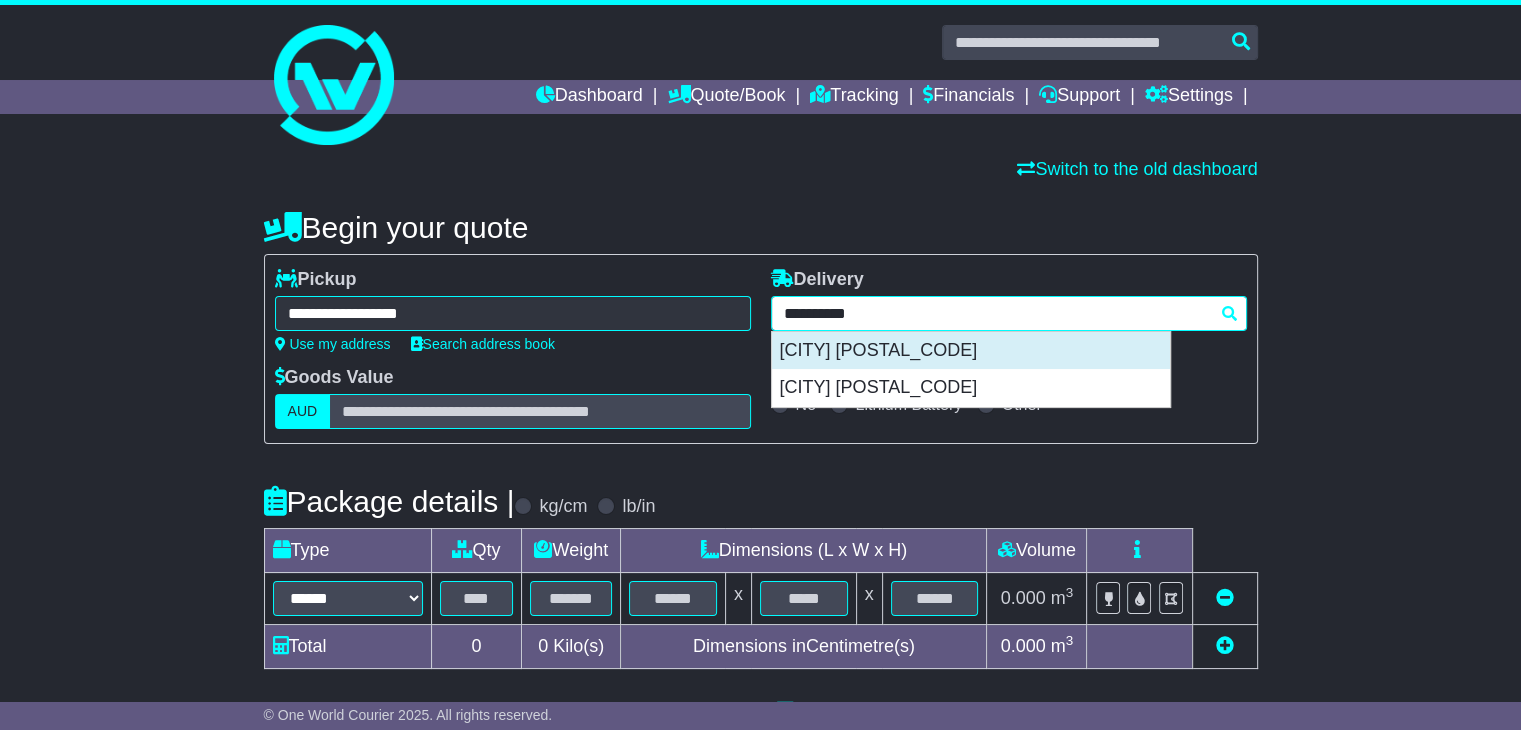 click on "[CITY] [POSTAL_CODE]" at bounding box center [971, 351] 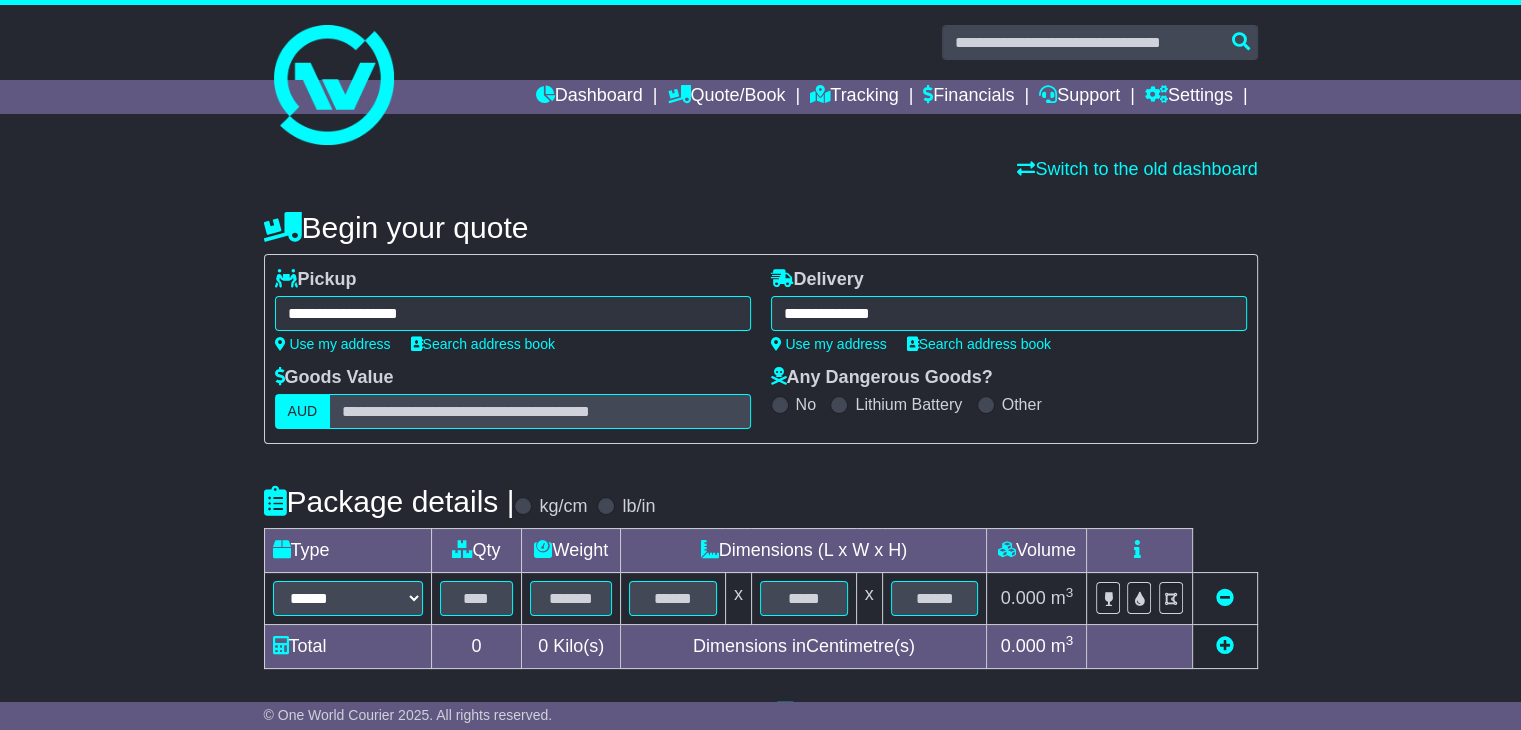 type on "**********" 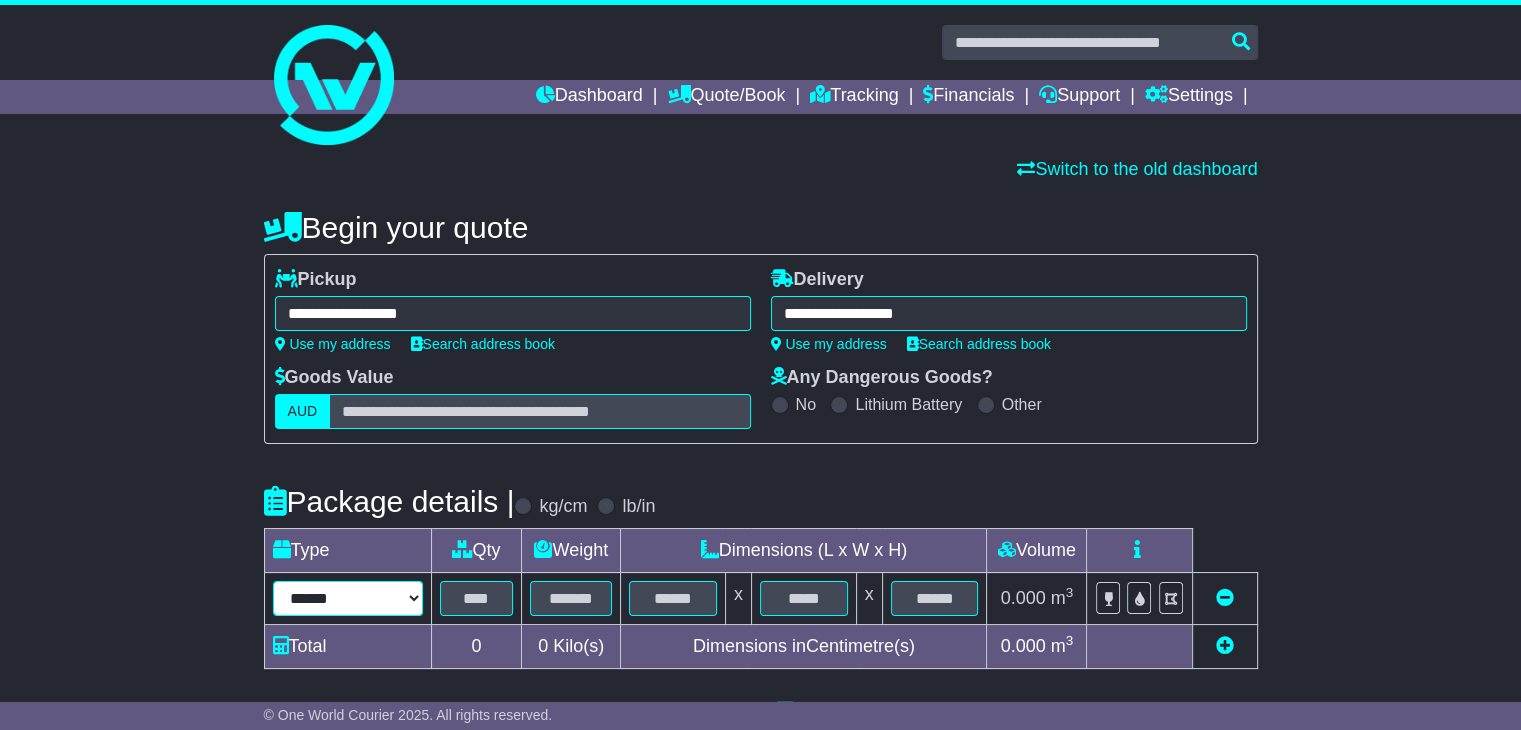 click on "****** ****** *** ******** ***** **** **** ****** *** *******" at bounding box center (348, 598) 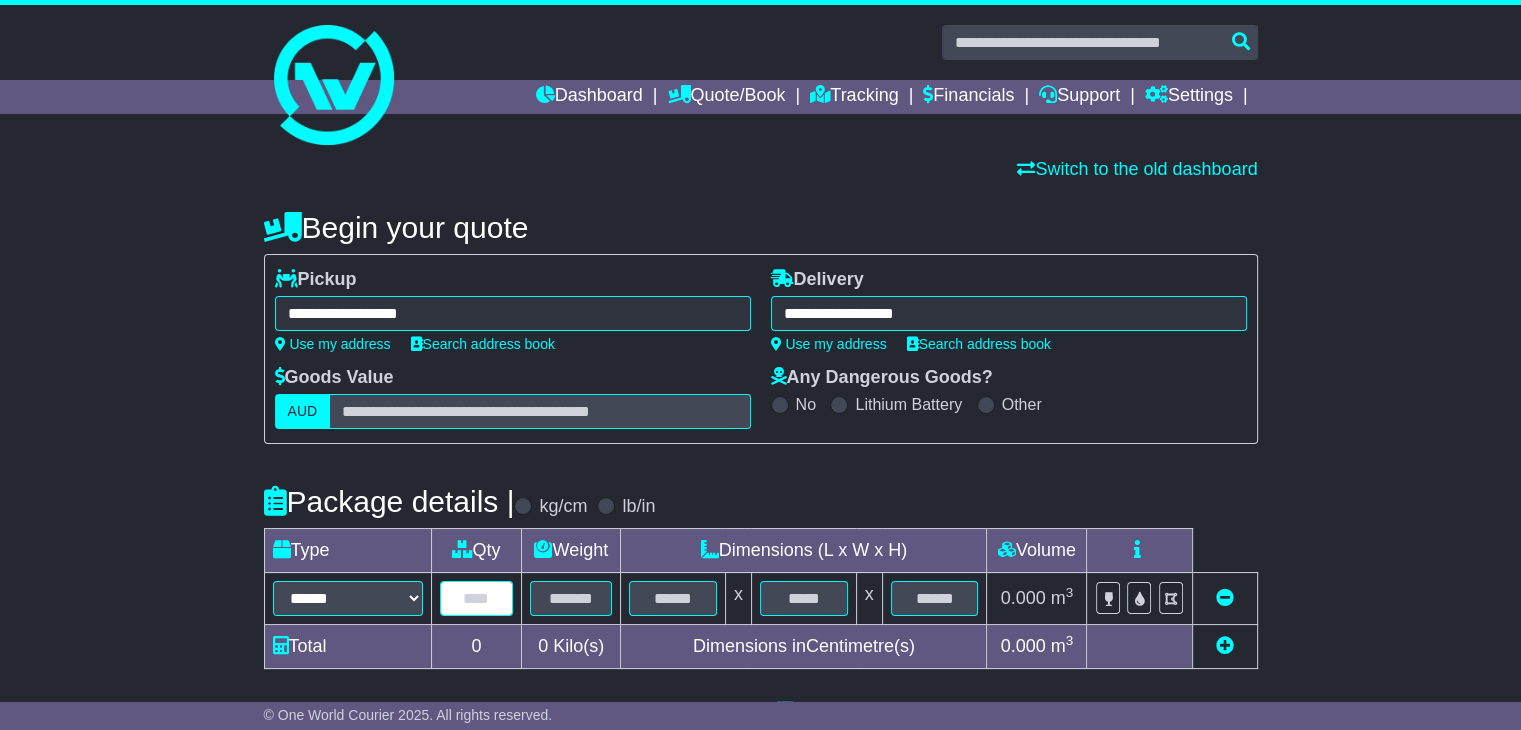 click at bounding box center [477, 598] 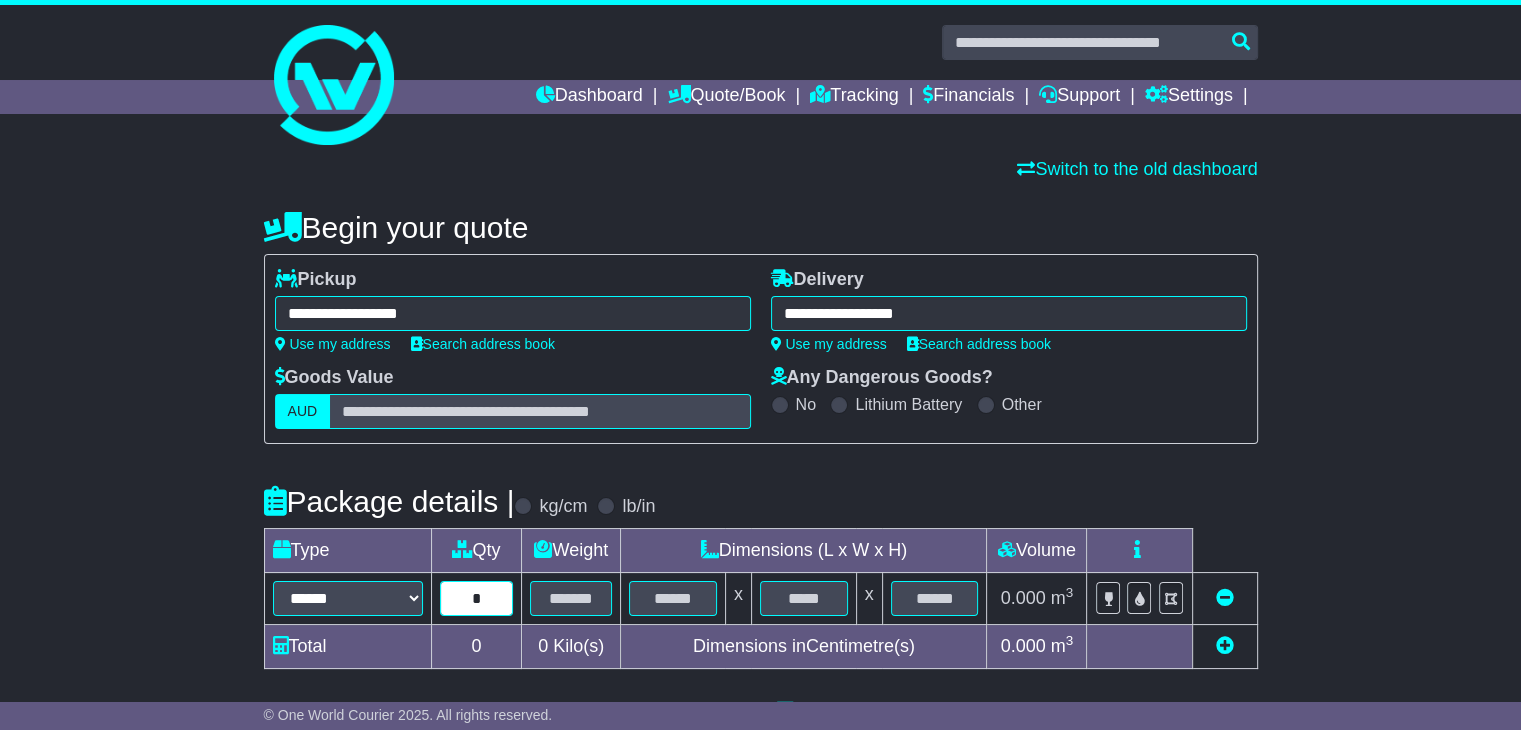 type on "*" 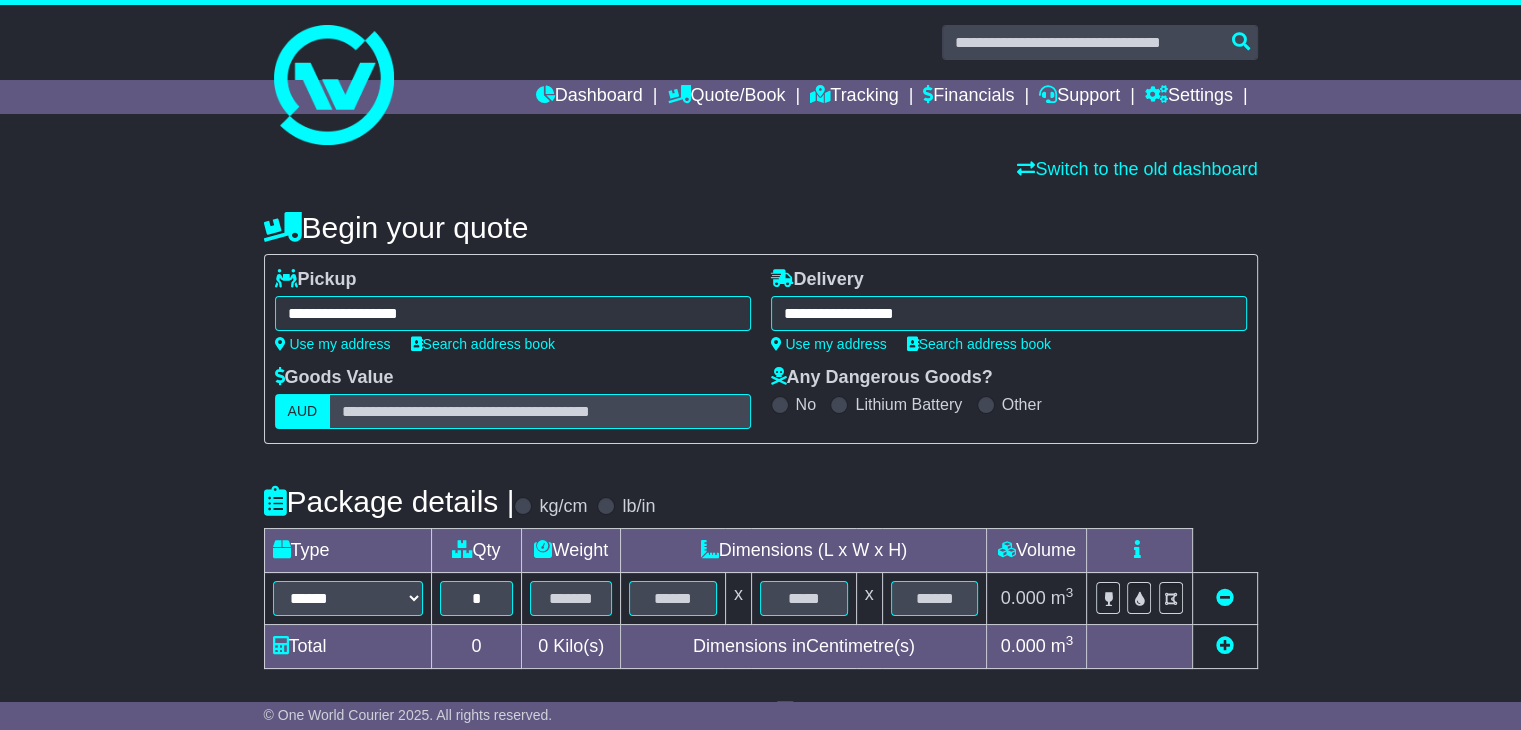 click at bounding box center (571, 599) 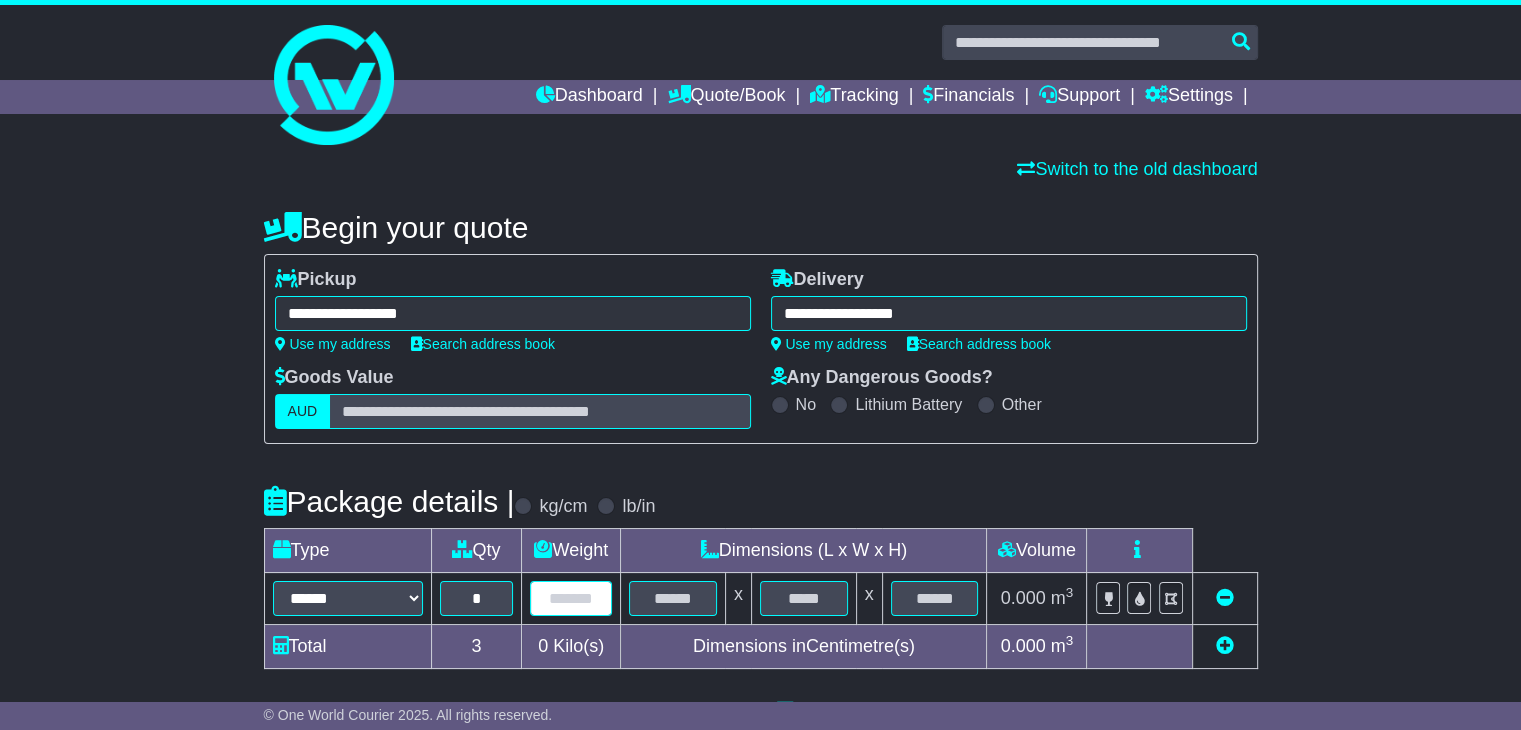 click at bounding box center (571, 598) 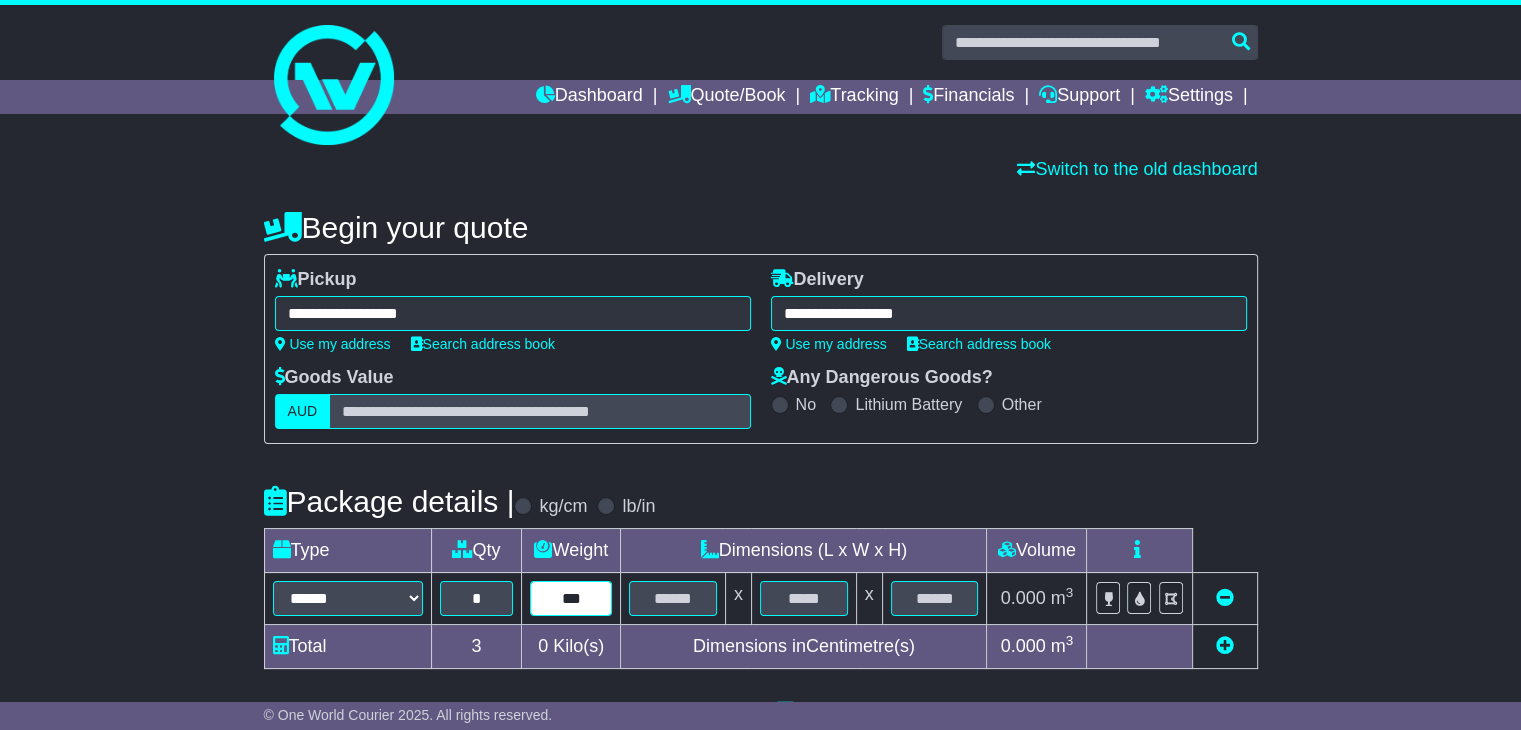 type on "***" 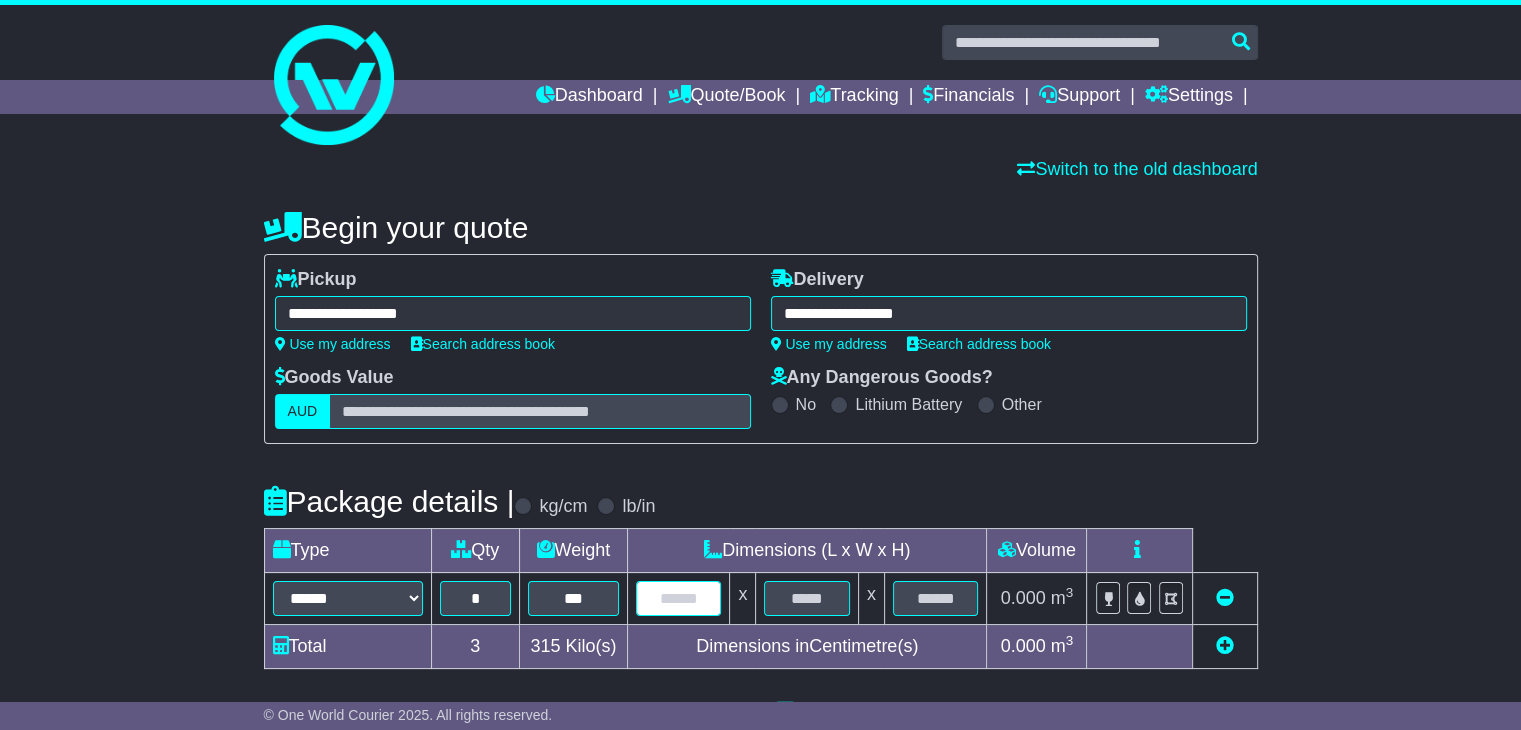 click at bounding box center (678, 598) 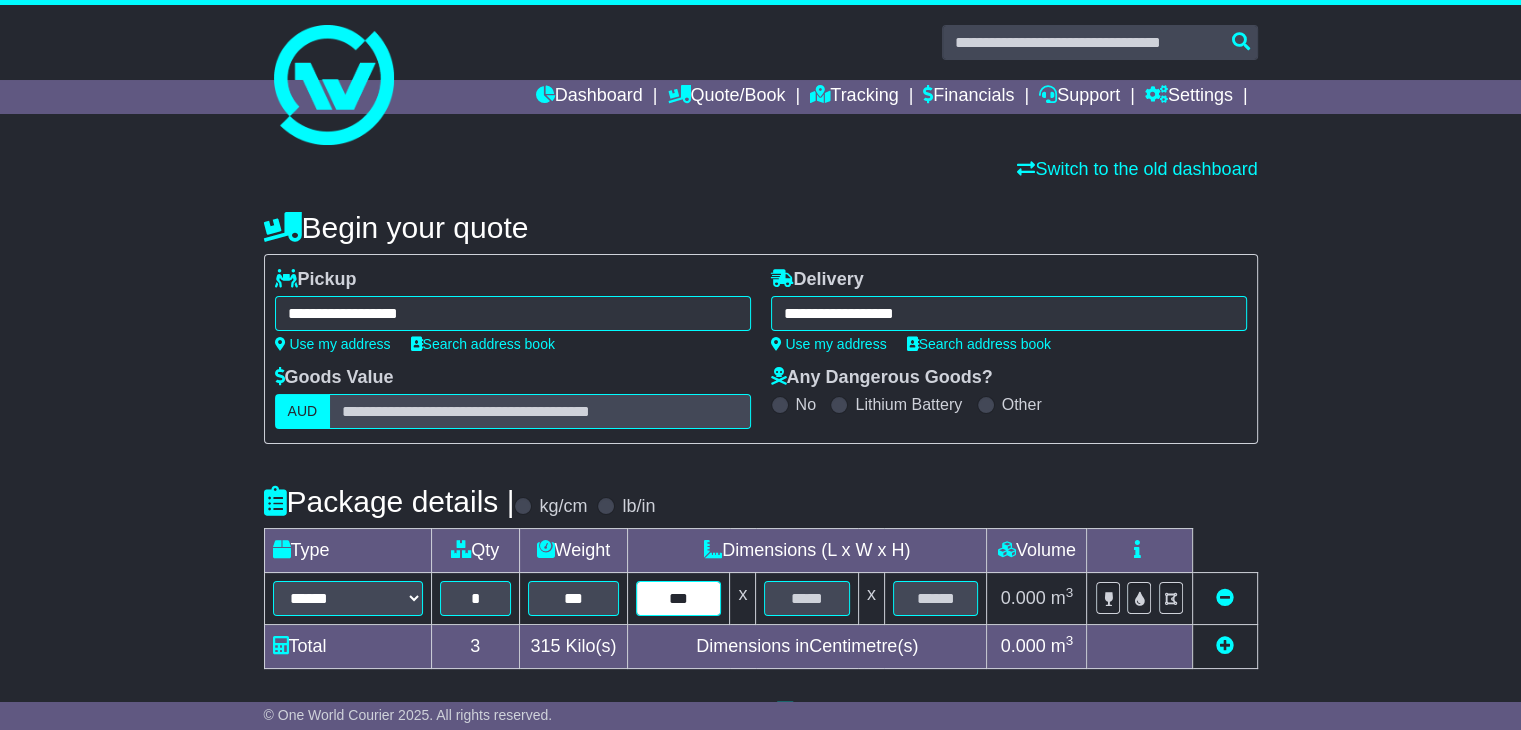 type on "***" 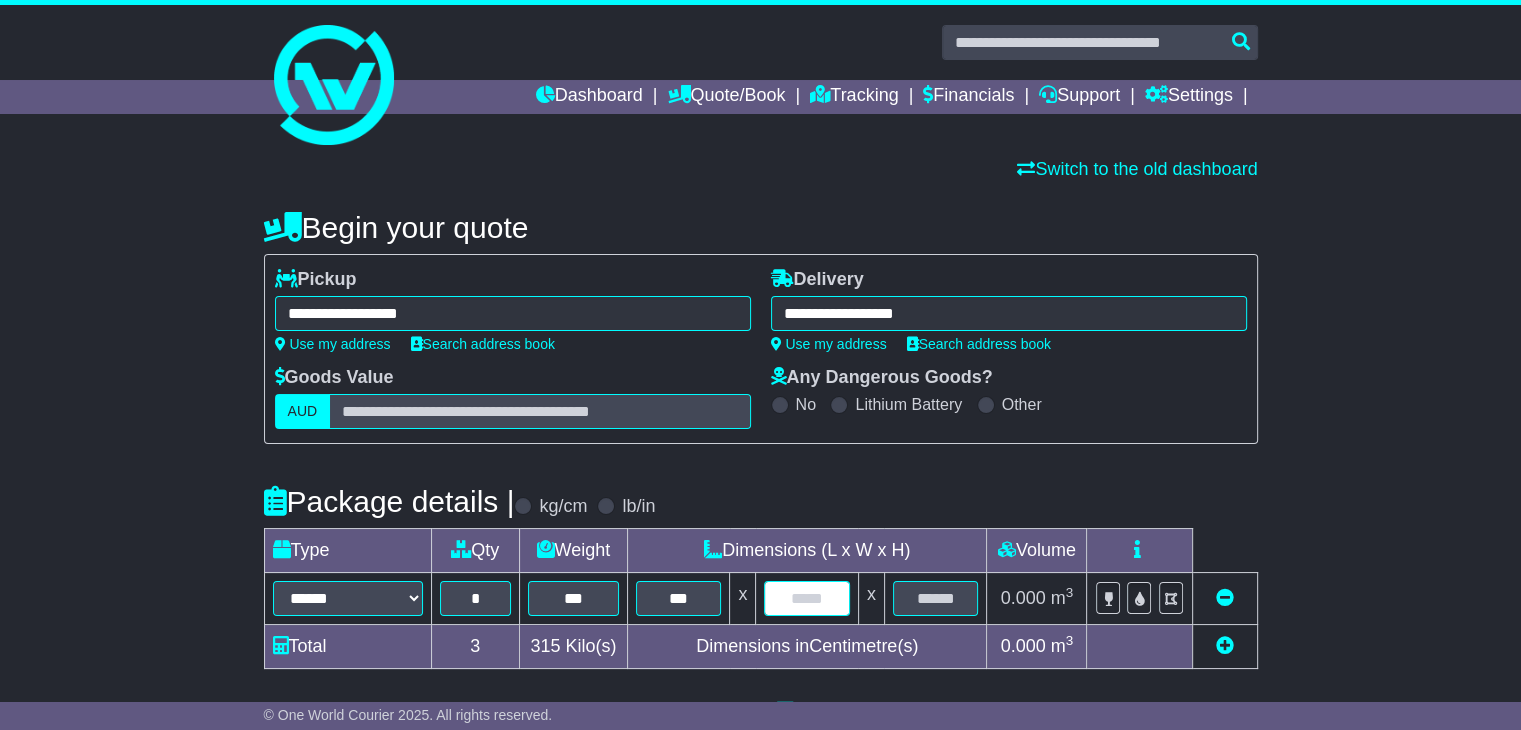click at bounding box center [806, 598] 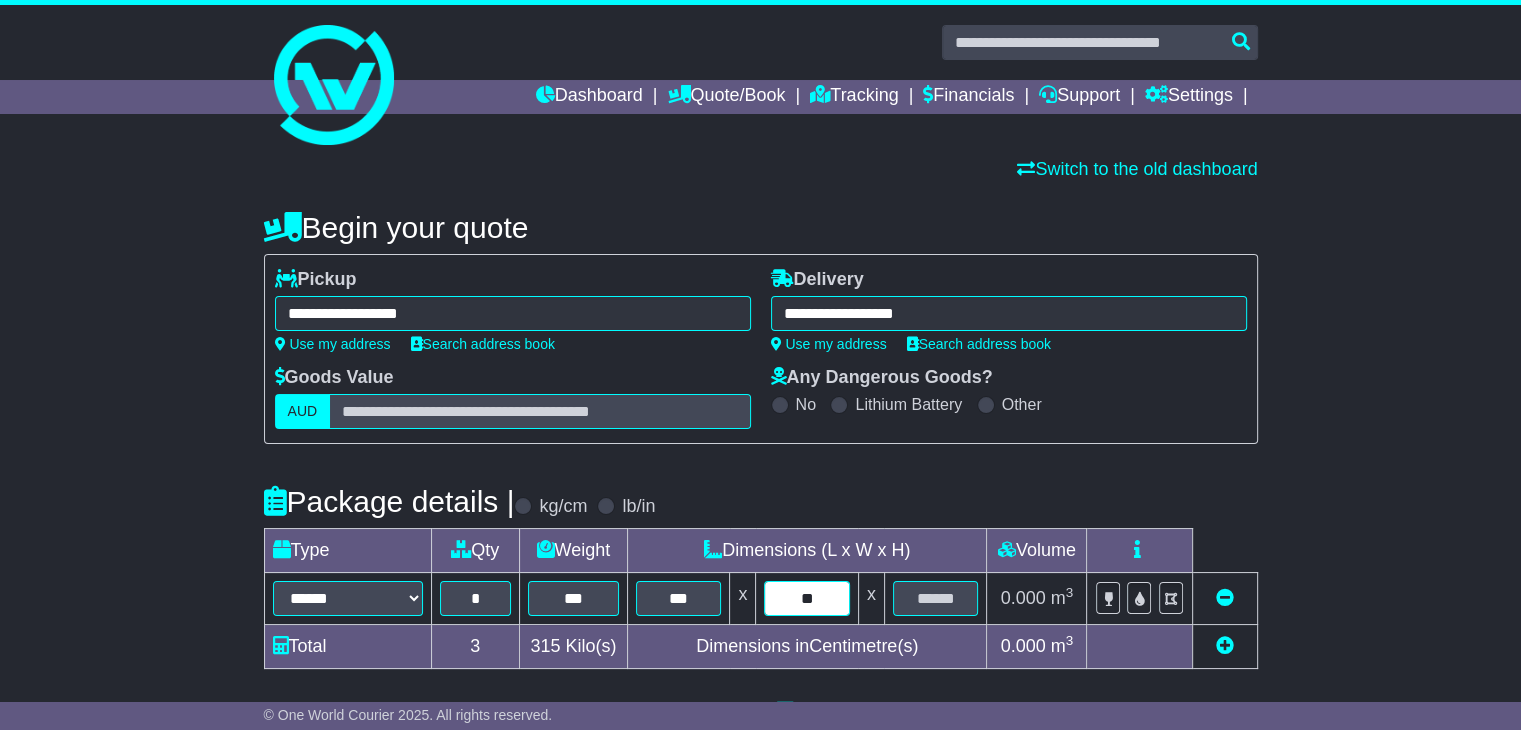 type on "**" 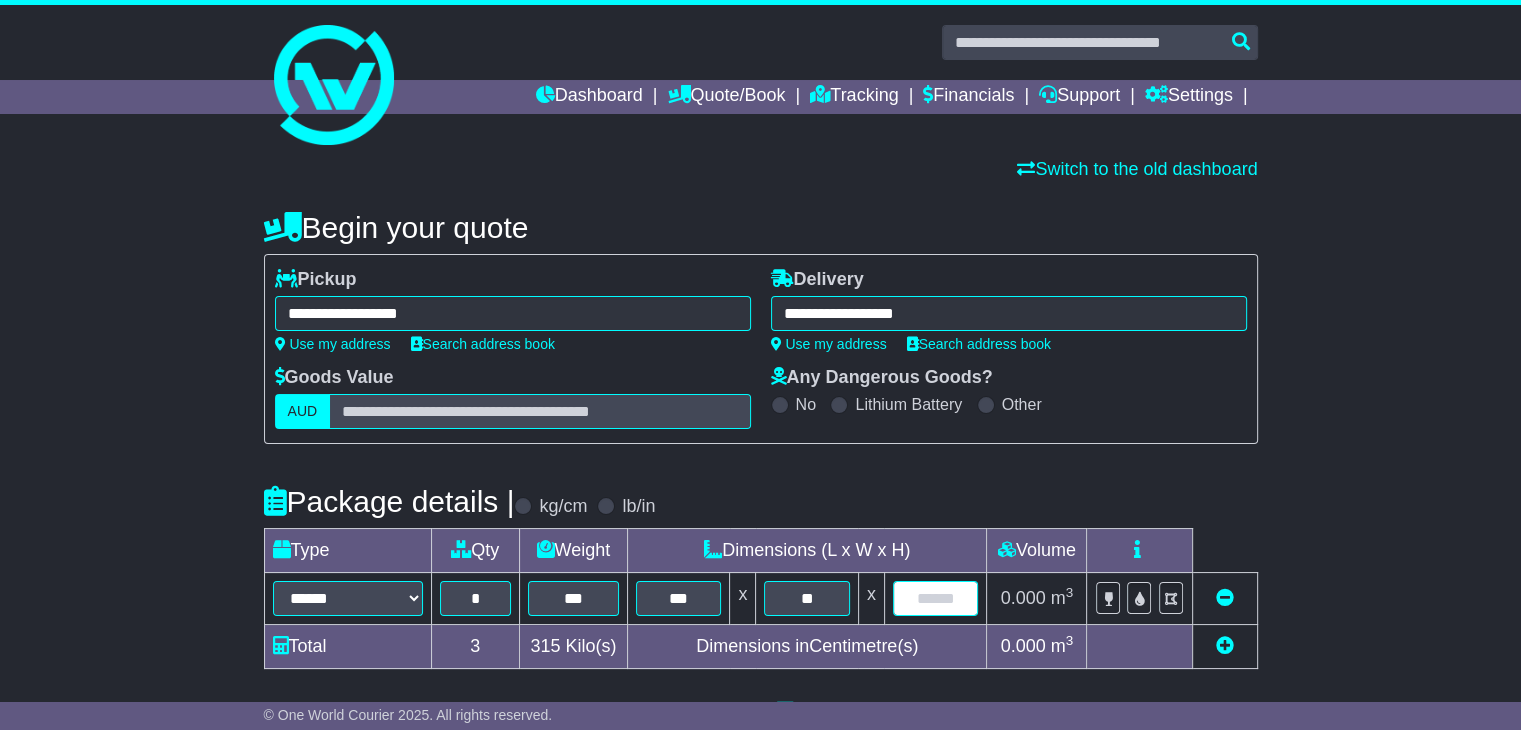 click at bounding box center (936, 598) 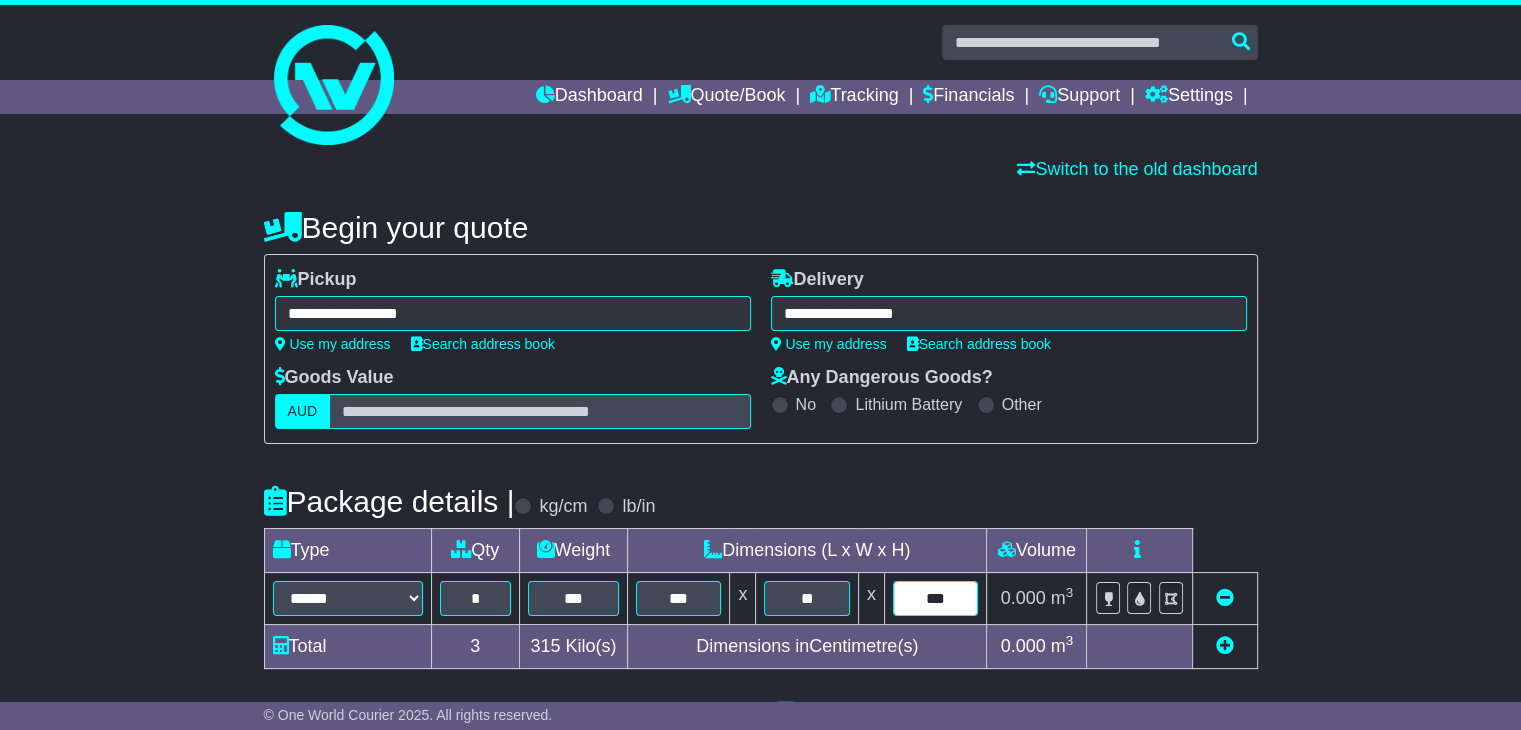 type on "***" 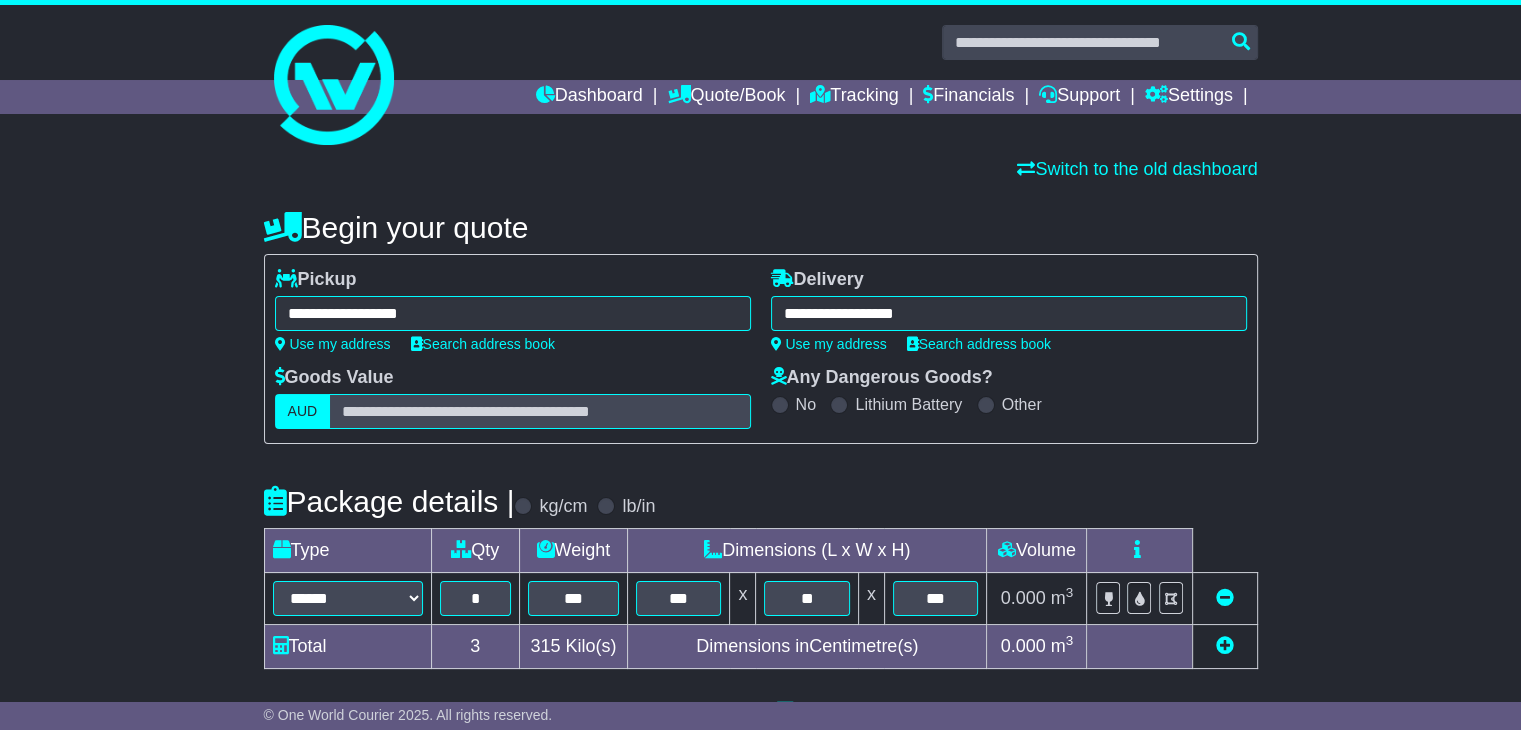 click on "**********" at bounding box center (760, 692) 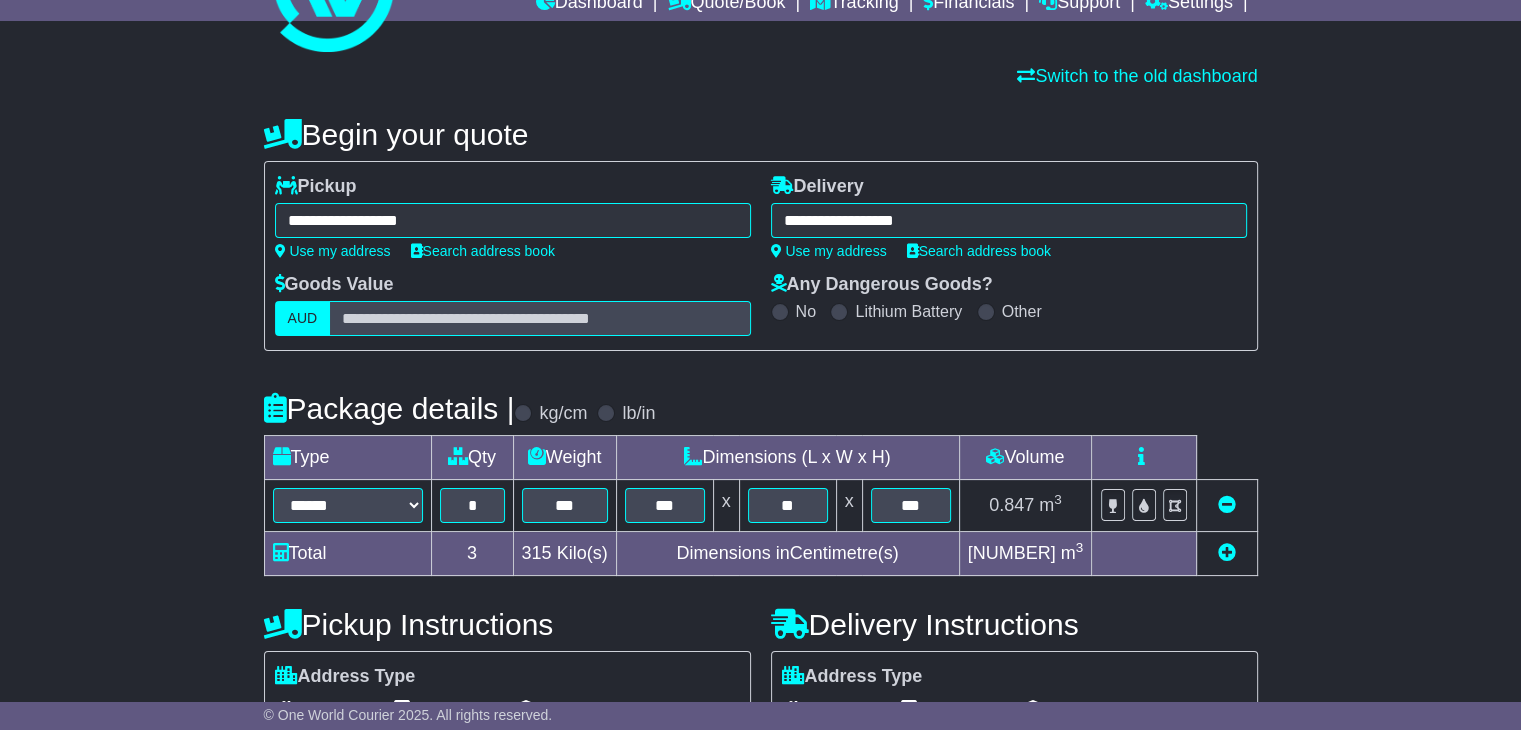 scroll, scrollTop: 200, scrollLeft: 0, axis: vertical 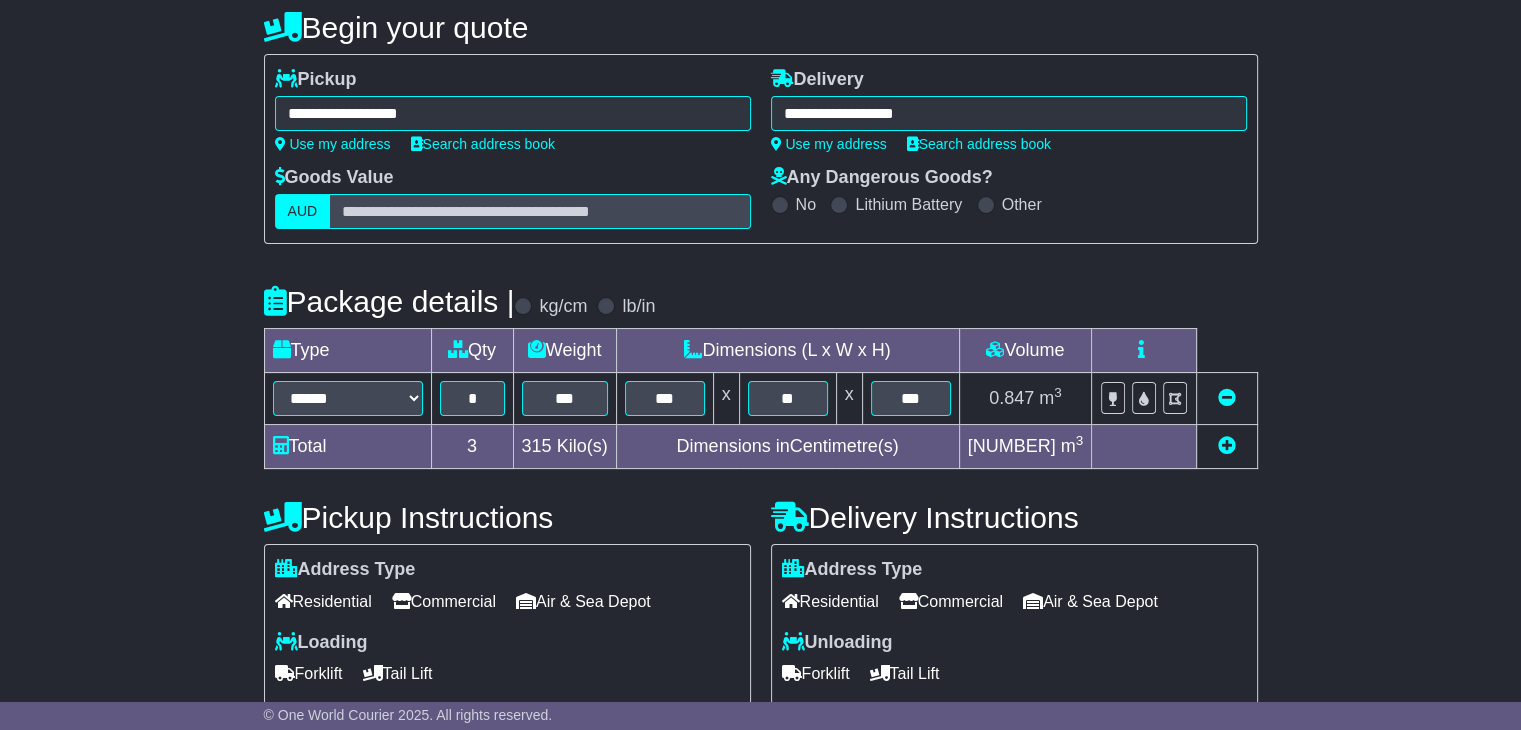 click at bounding box center [1227, 445] 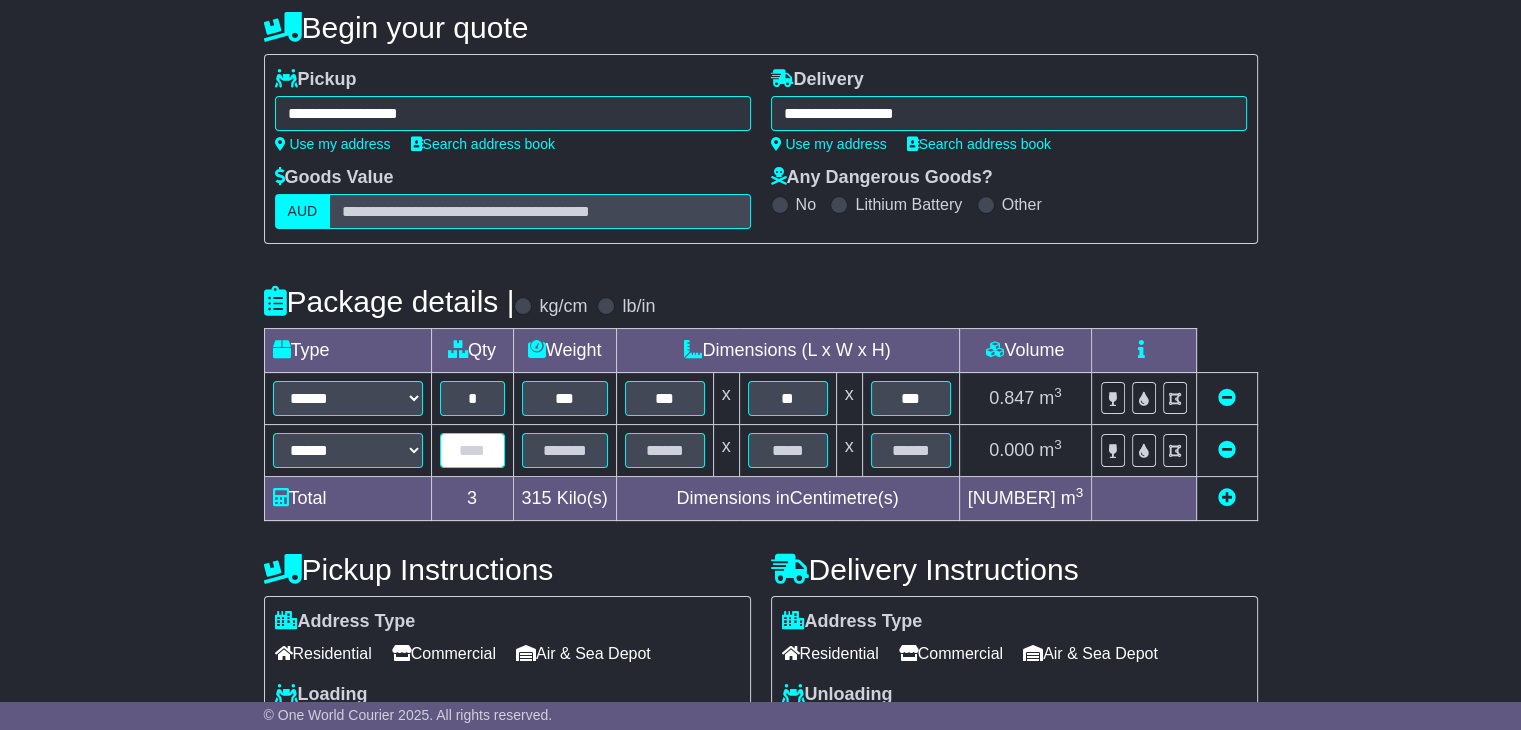 click at bounding box center (472, 450) 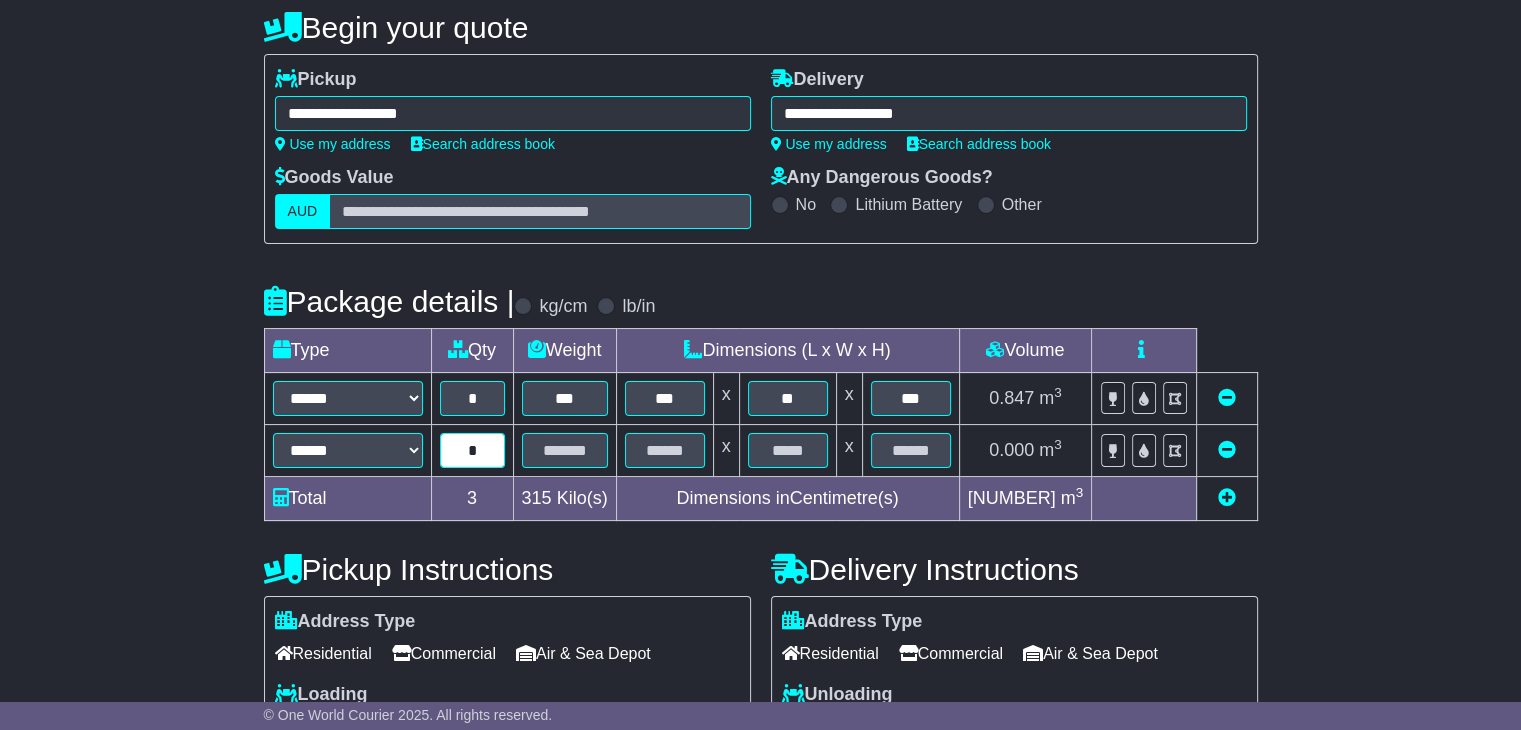 type on "*" 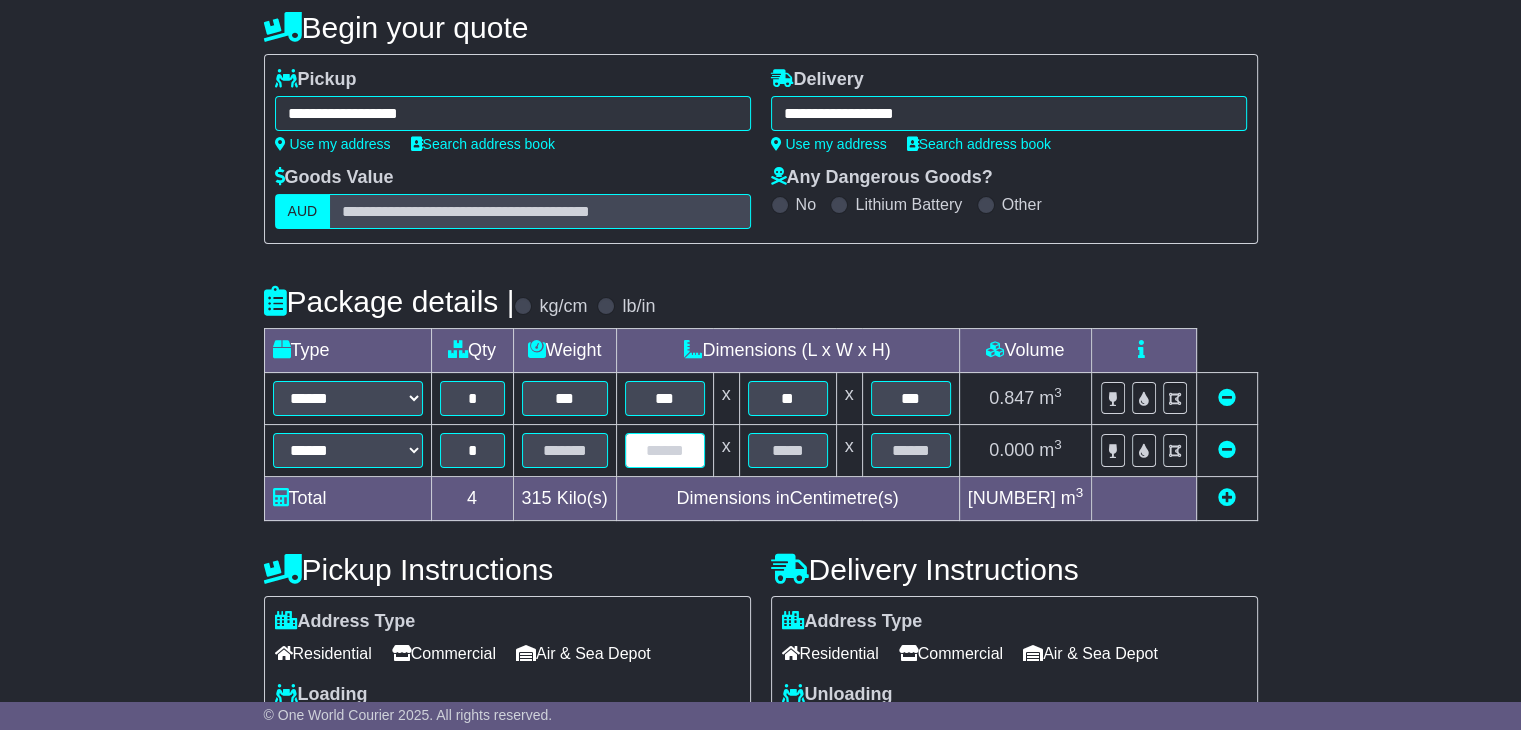 click at bounding box center (665, 450) 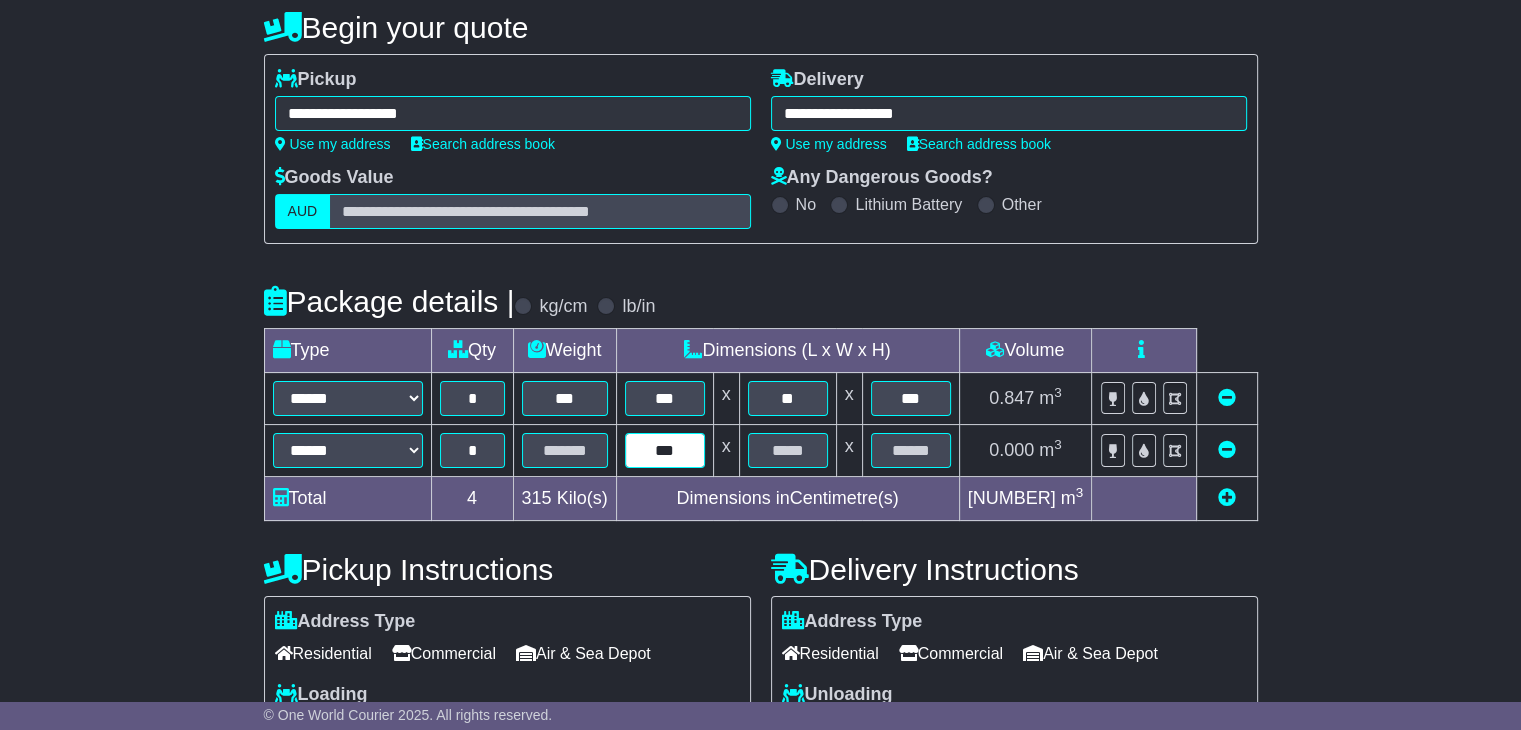 type on "***" 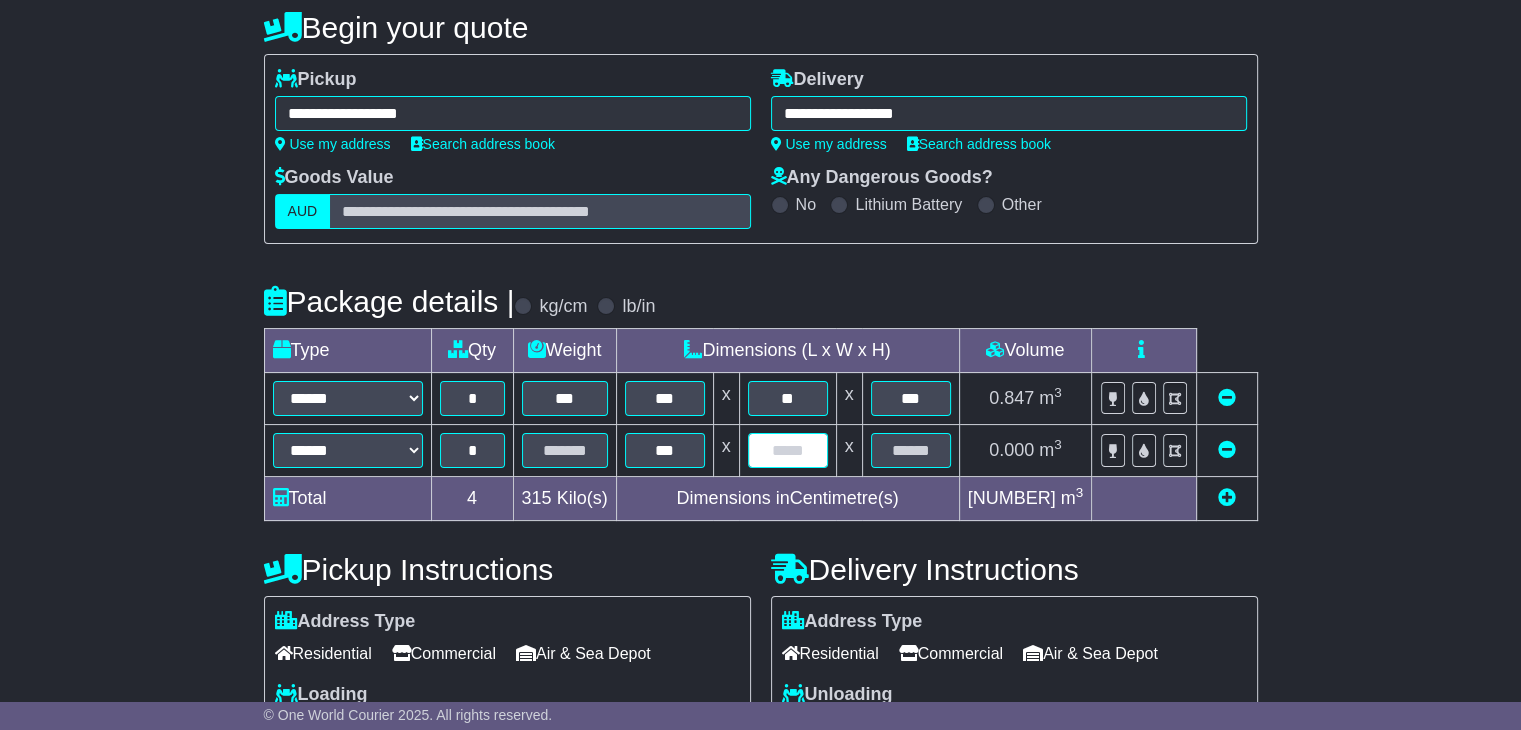 click at bounding box center [788, 450] 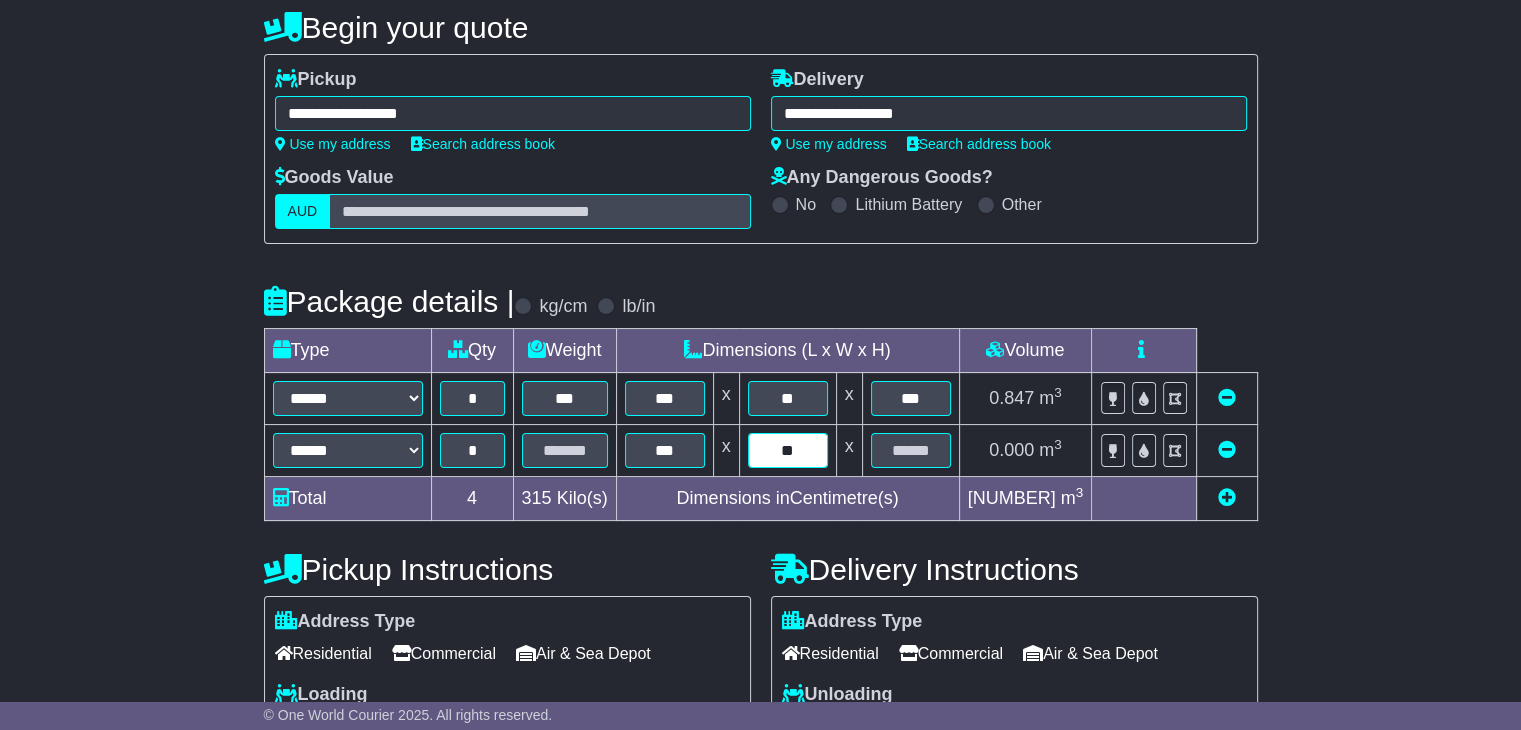 type on "**" 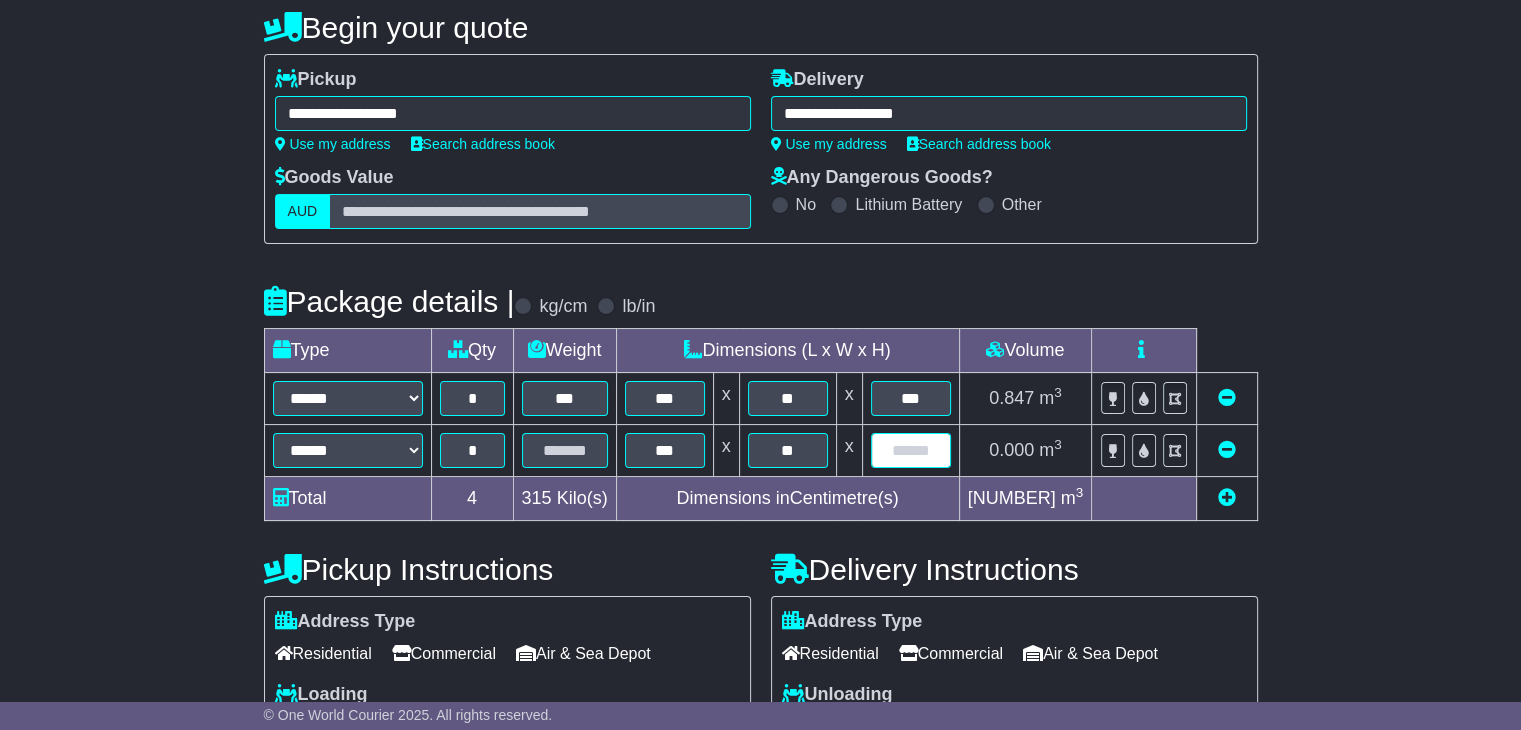 click at bounding box center [911, 450] 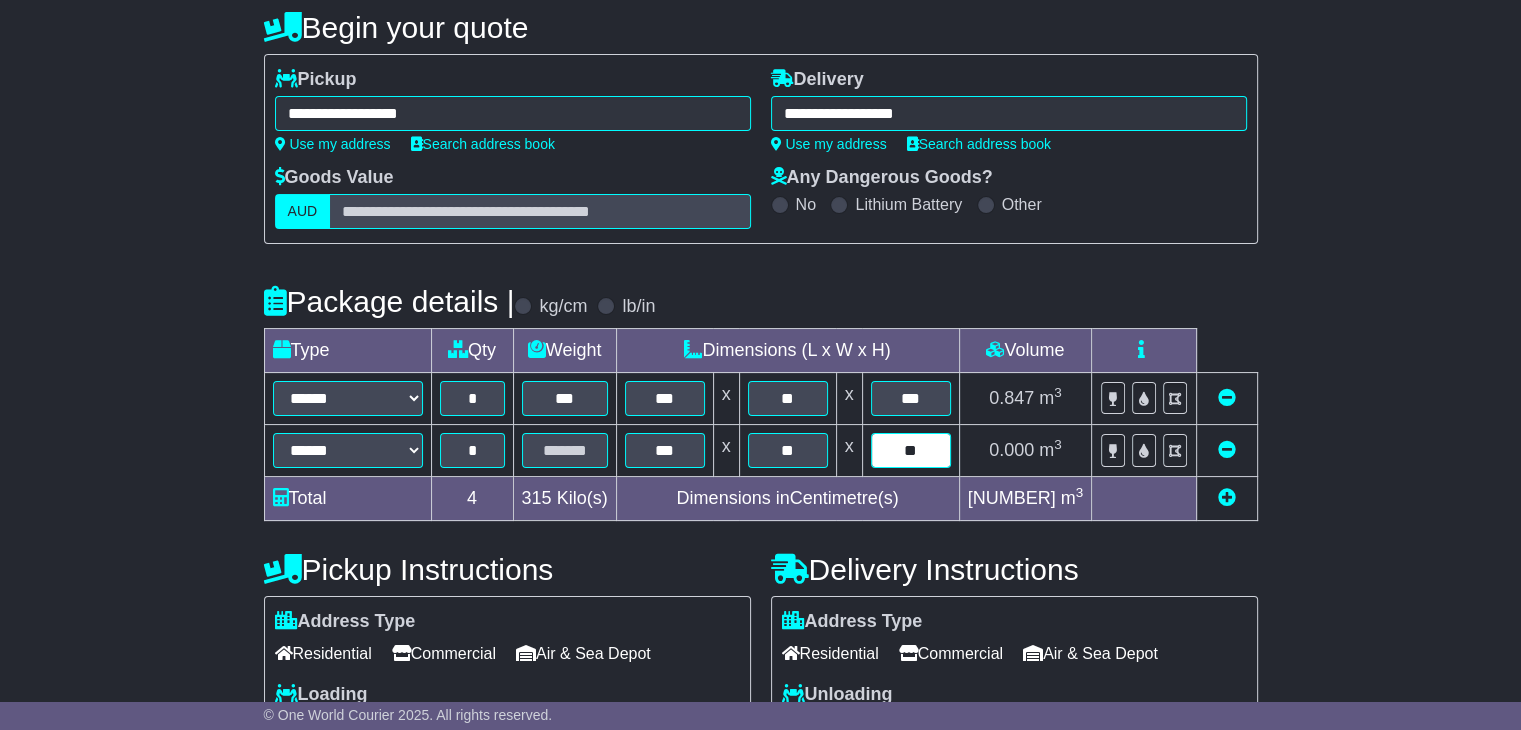 type on "**" 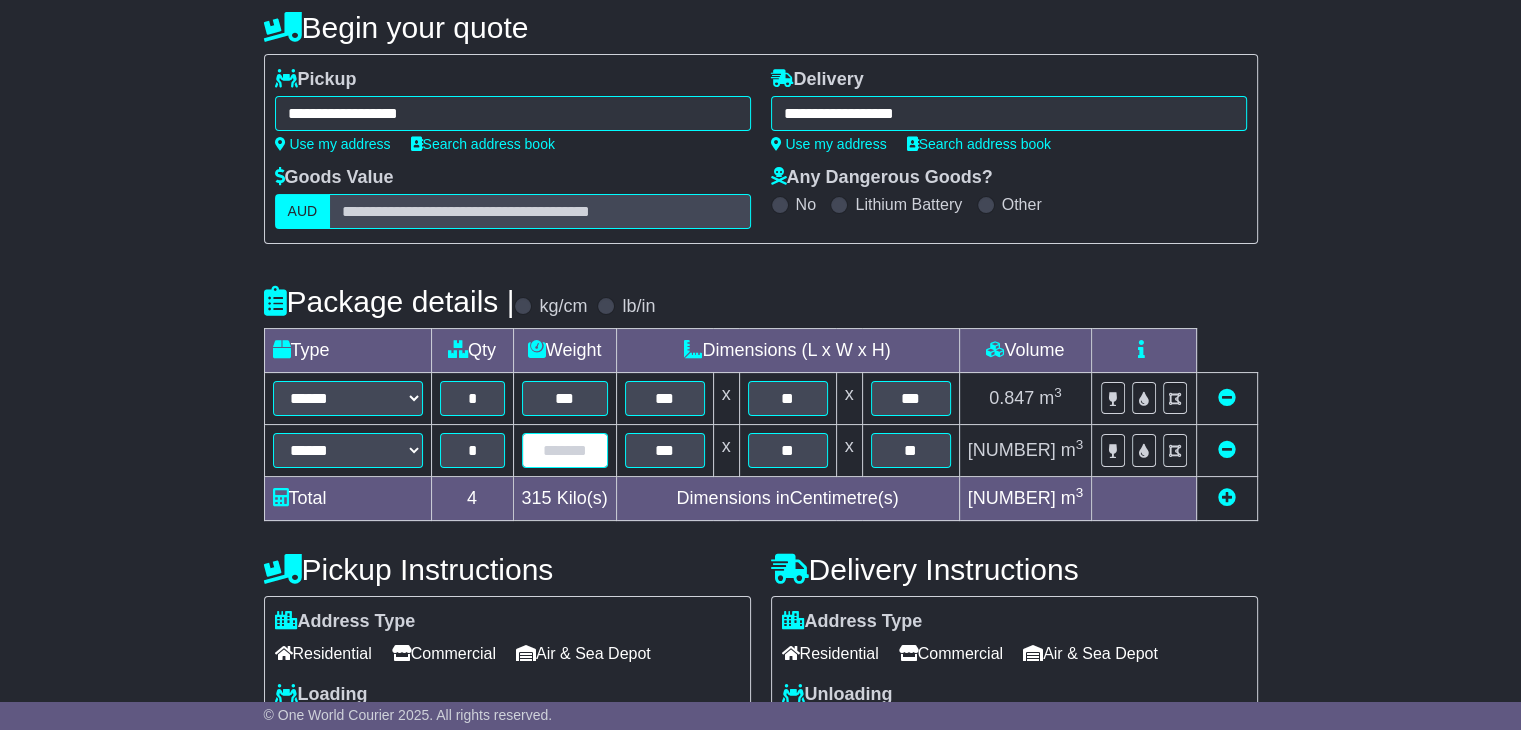 click at bounding box center (564, 451) 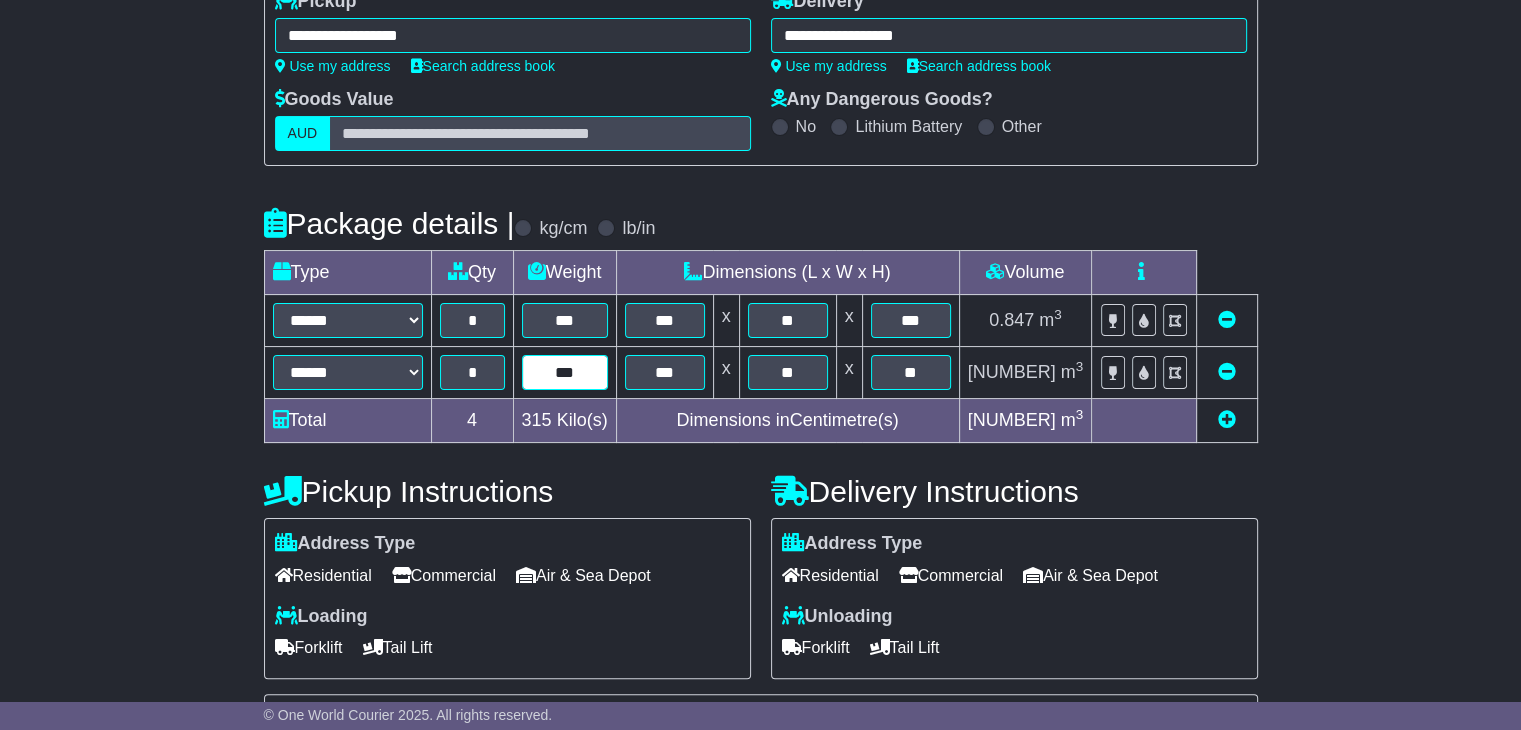 scroll, scrollTop: 300, scrollLeft: 0, axis: vertical 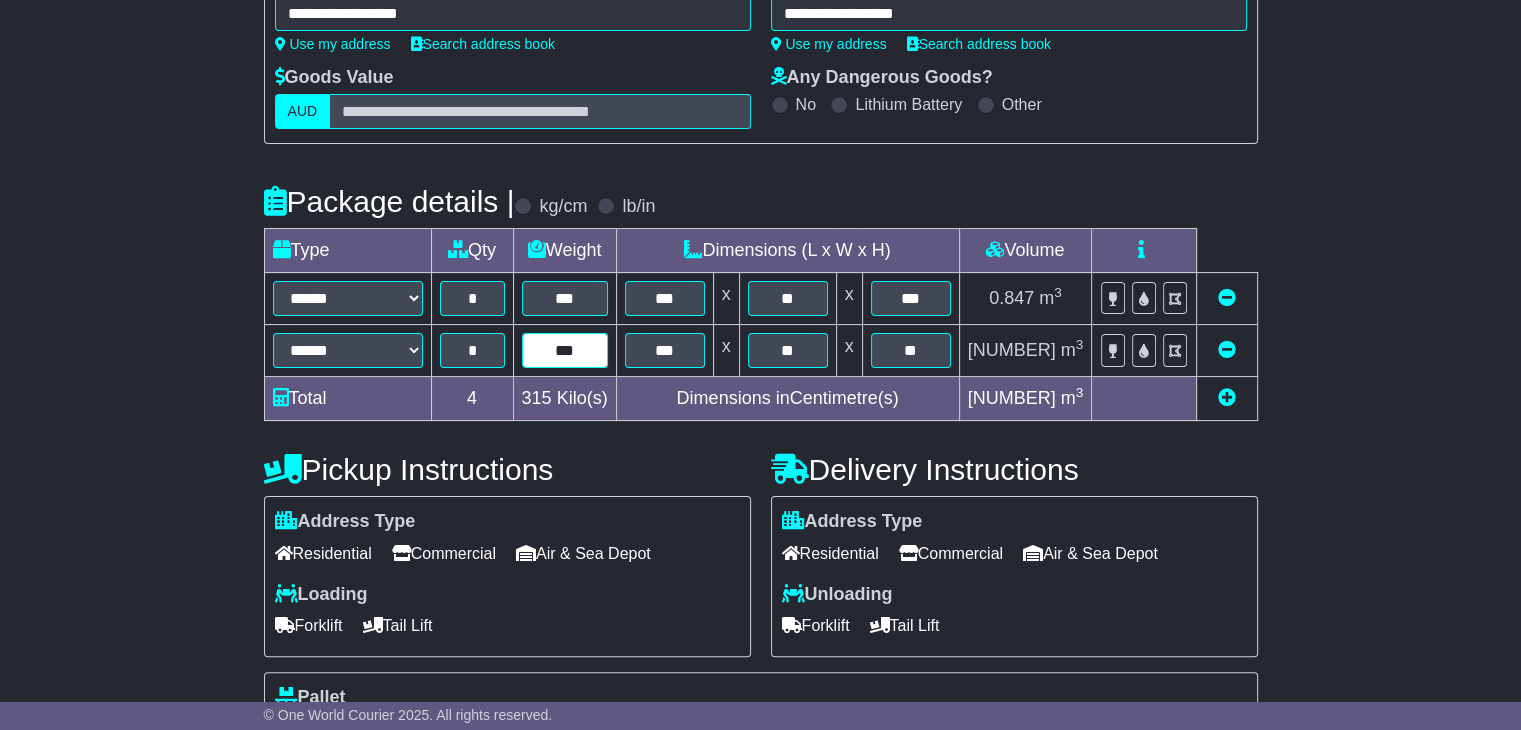 type on "***" 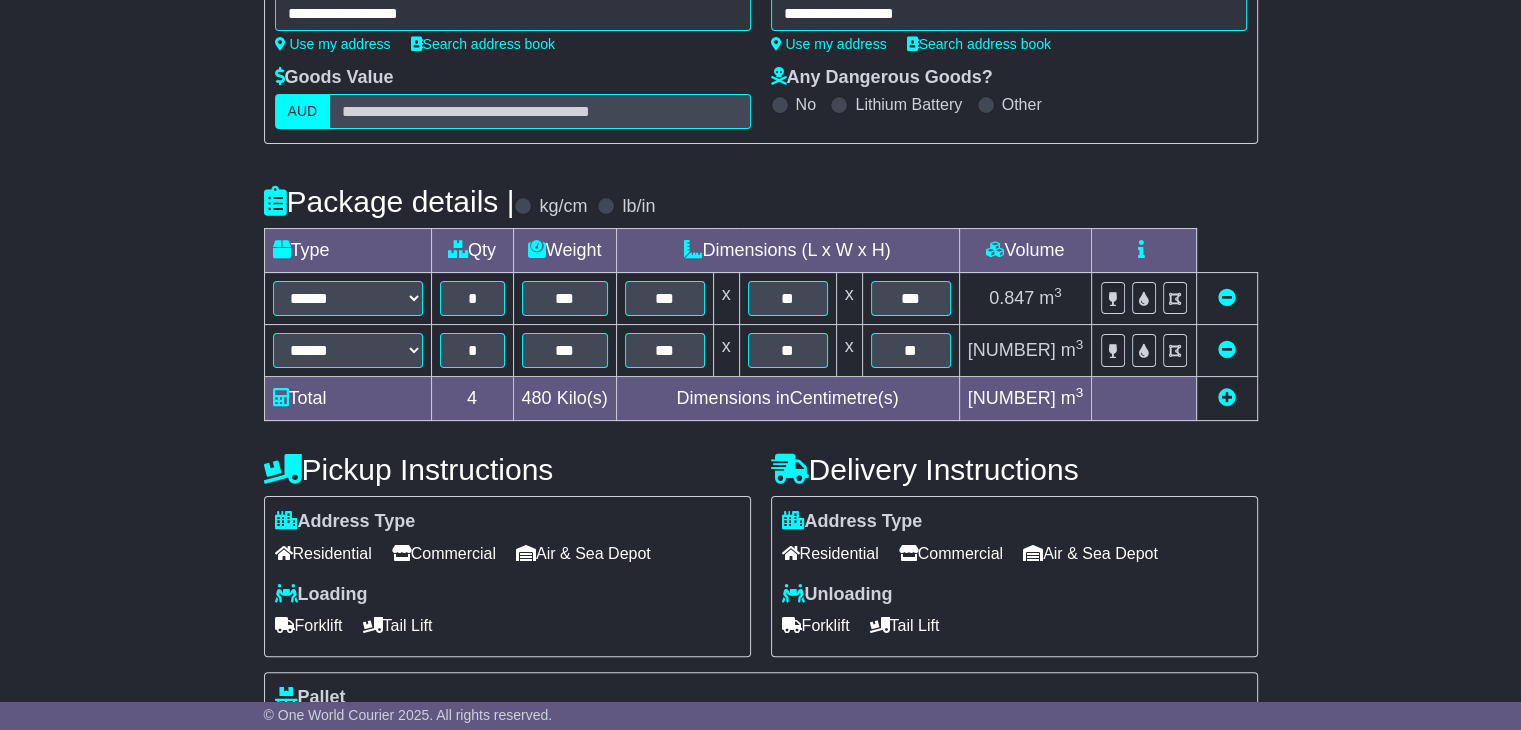 click at bounding box center [908, 553] 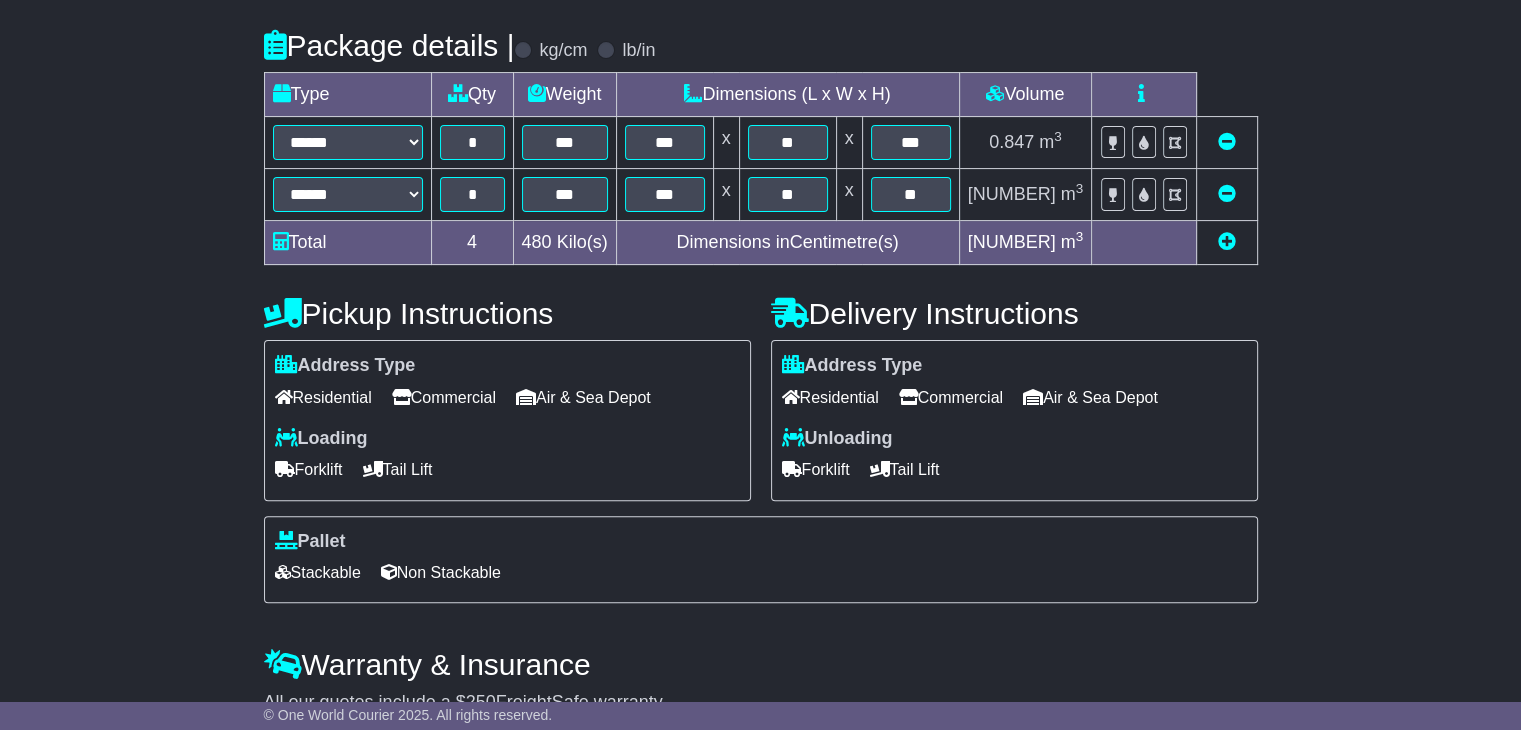 scroll, scrollTop: 500, scrollLeft: 0, axis: vertical 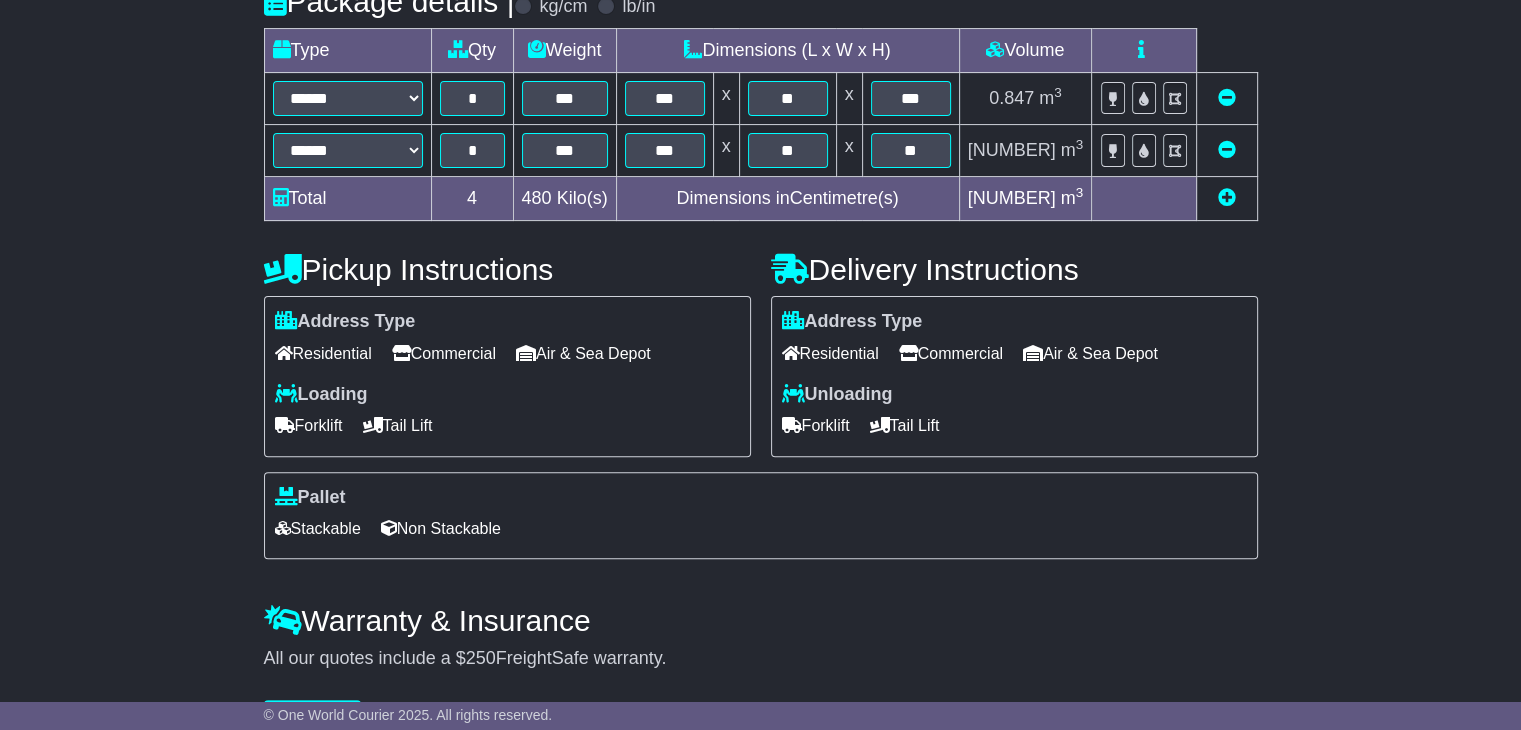click on "Stackable" at bounding box center [318, 528] 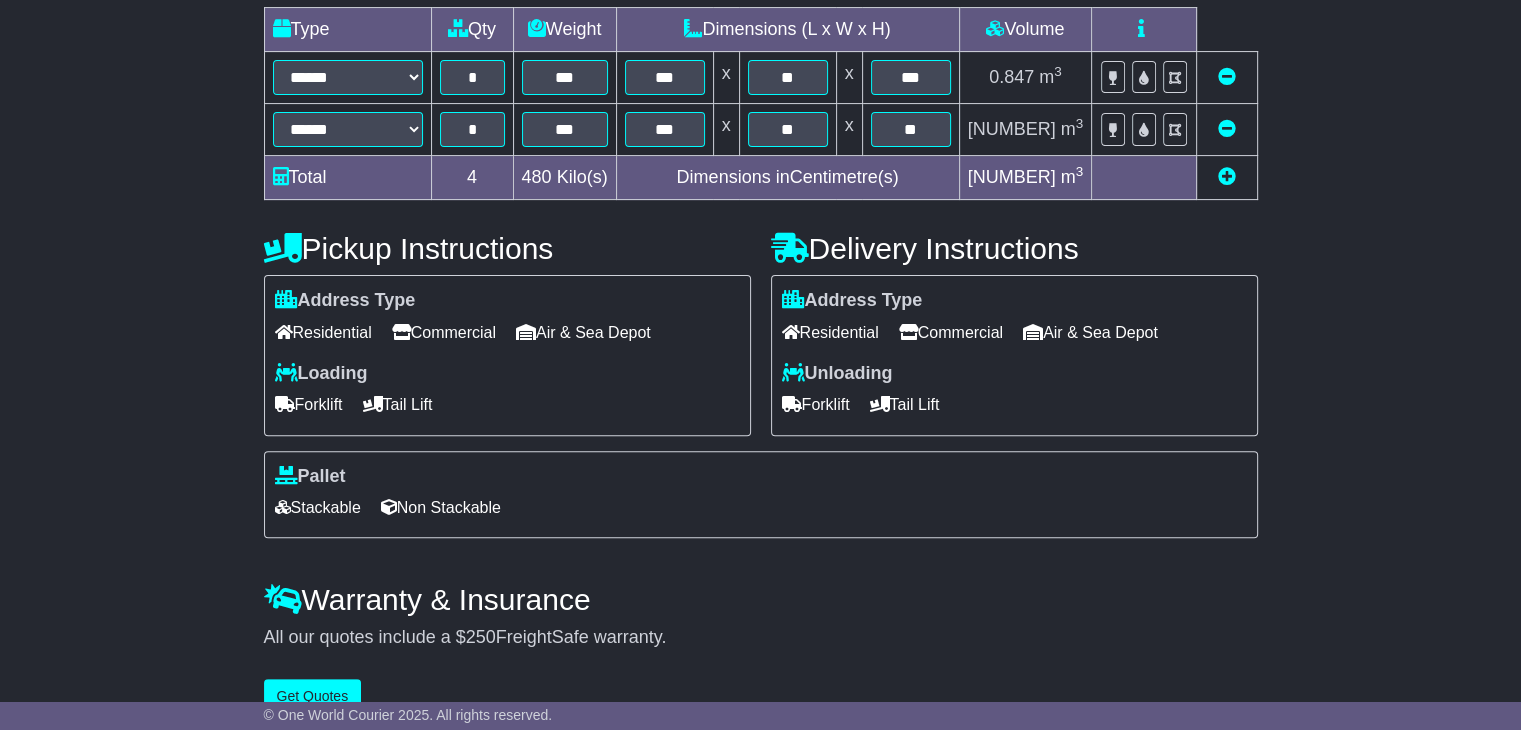 scroll, scrollTop: 556, scrollLeft: 0, axis: vertical 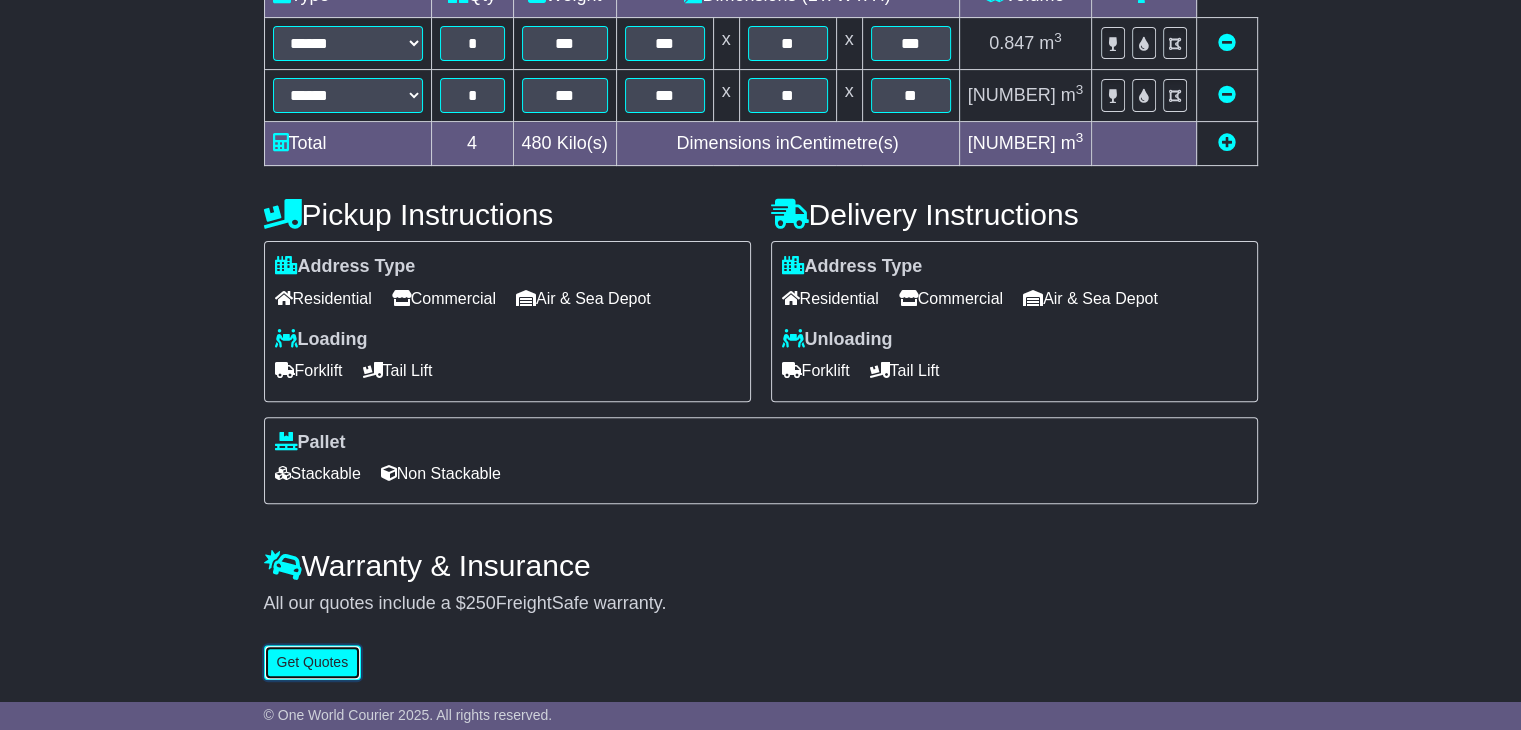 click on "Get Quotes" at bounding box center (313, 662) 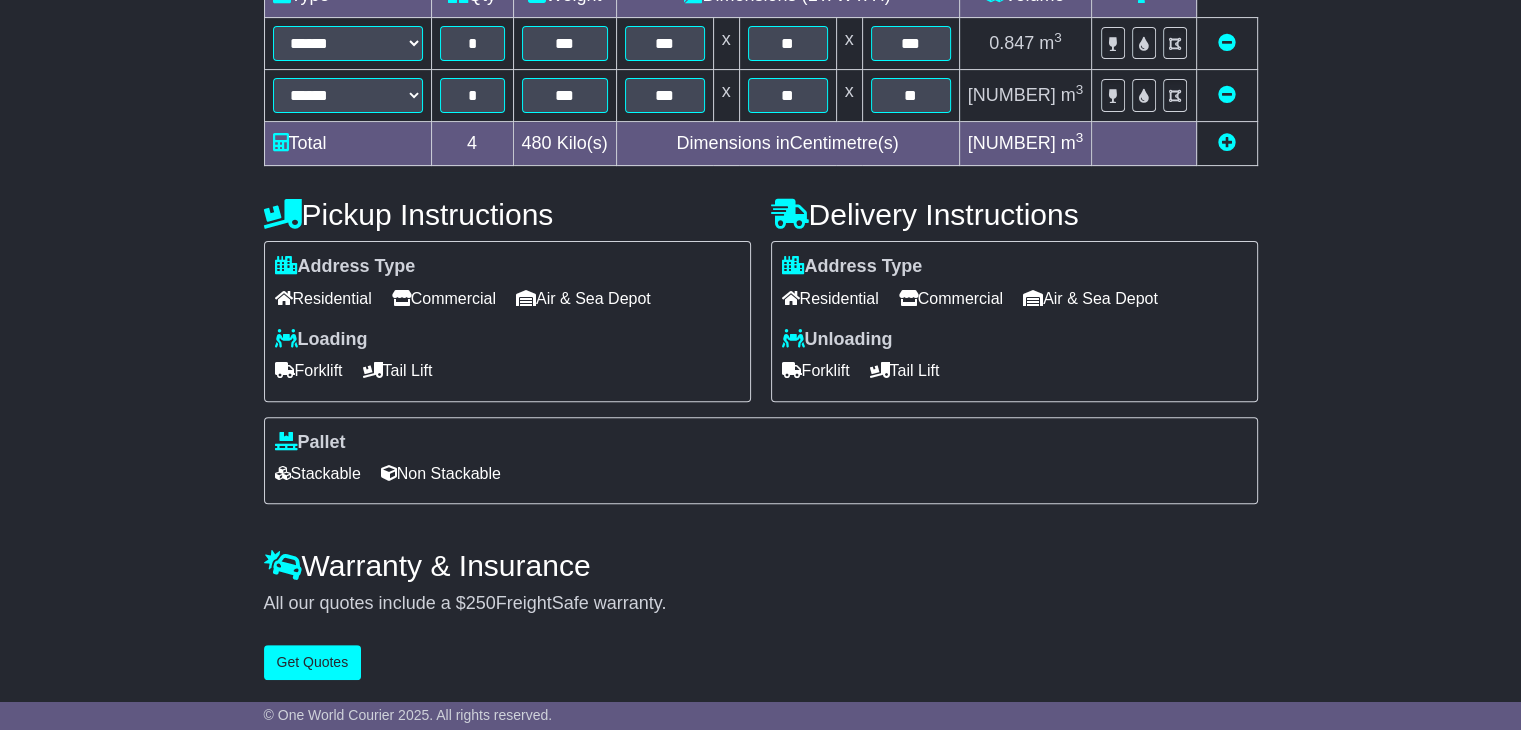 scroll, scrollTop: 0, scrollLeft: 0, axis: both 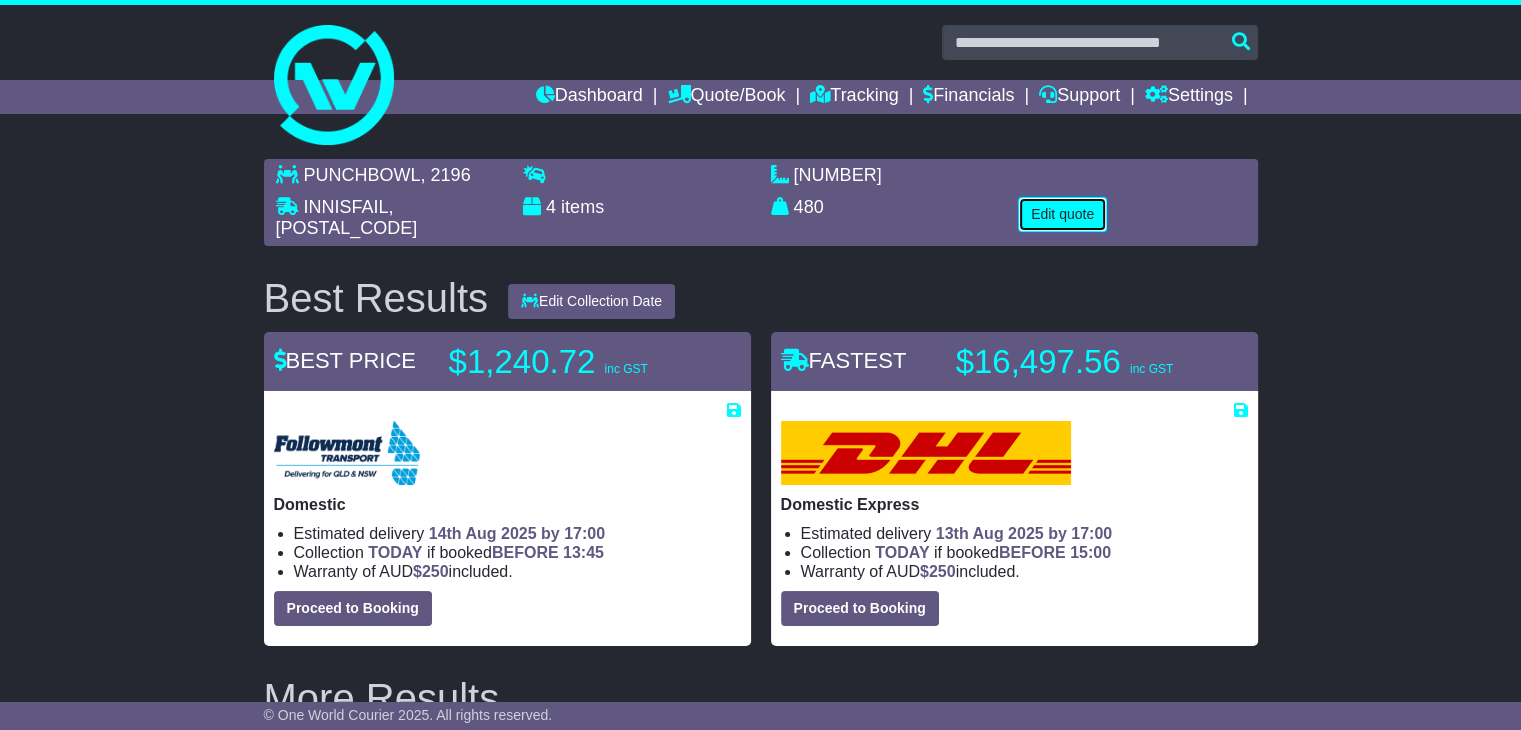 drag, startPoint x: 1048, startPoint y: 201, endPoint x: 824, endPoint y: 316, distance: 251.79555 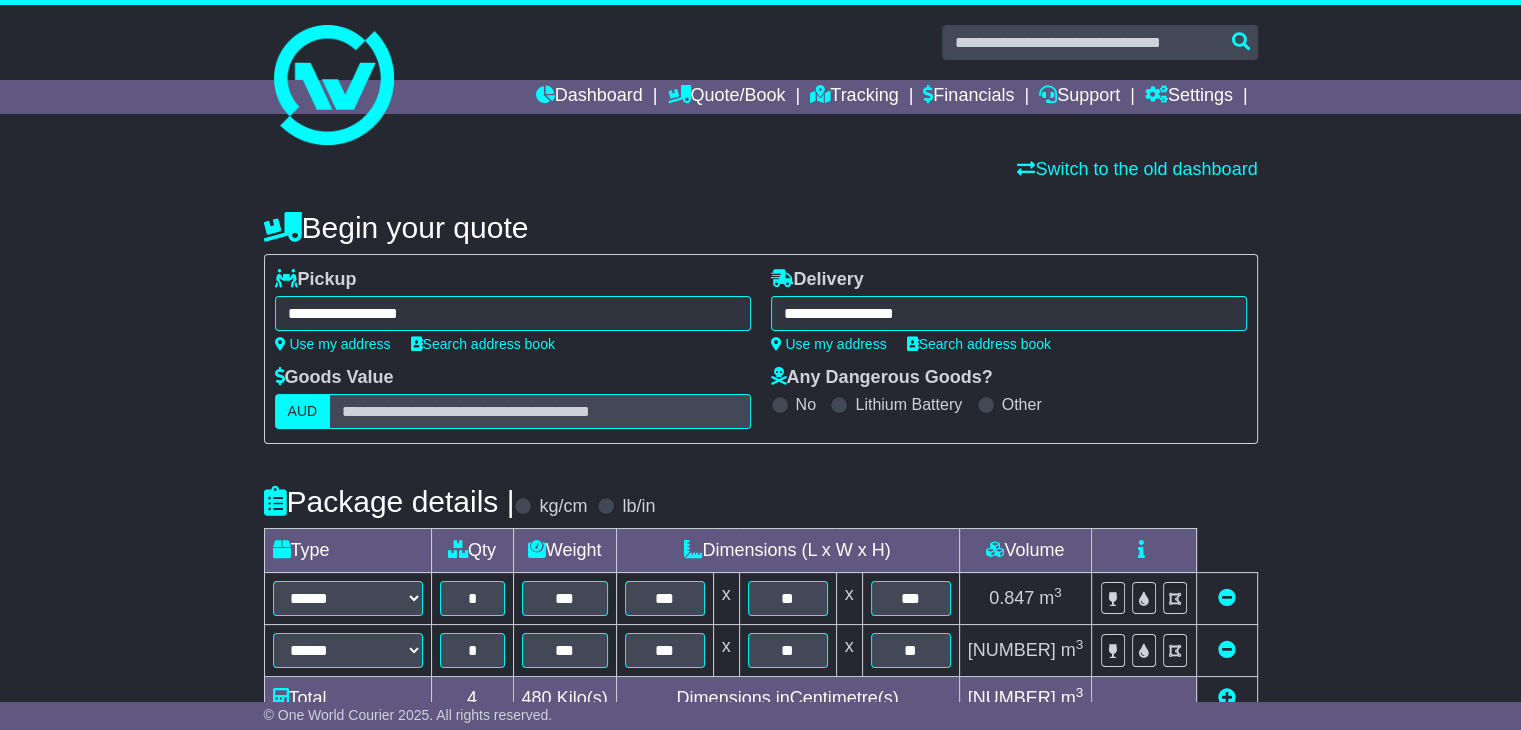 click on "**********" at bounding box center (513, 310) 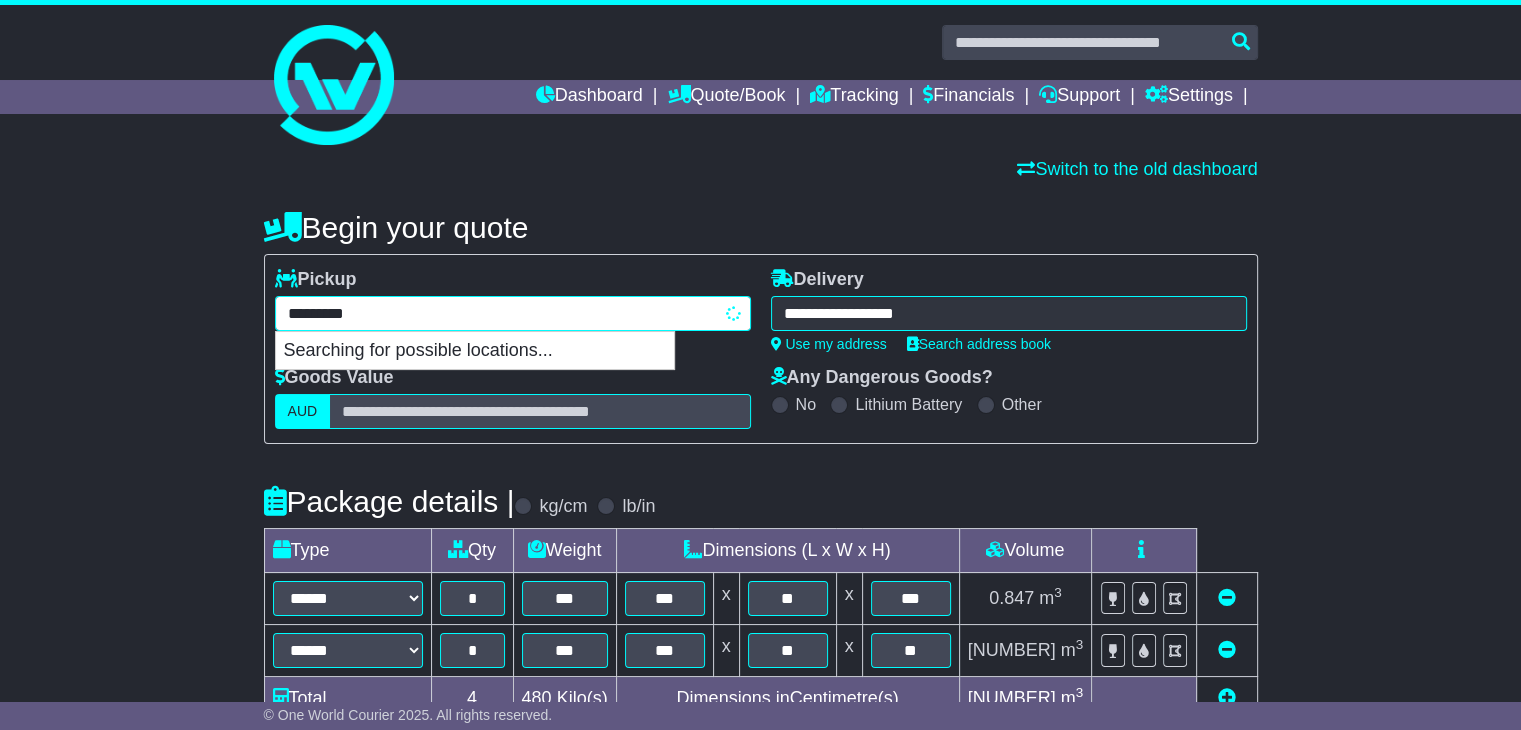 click on "**********" at bounding box center [513, 313] 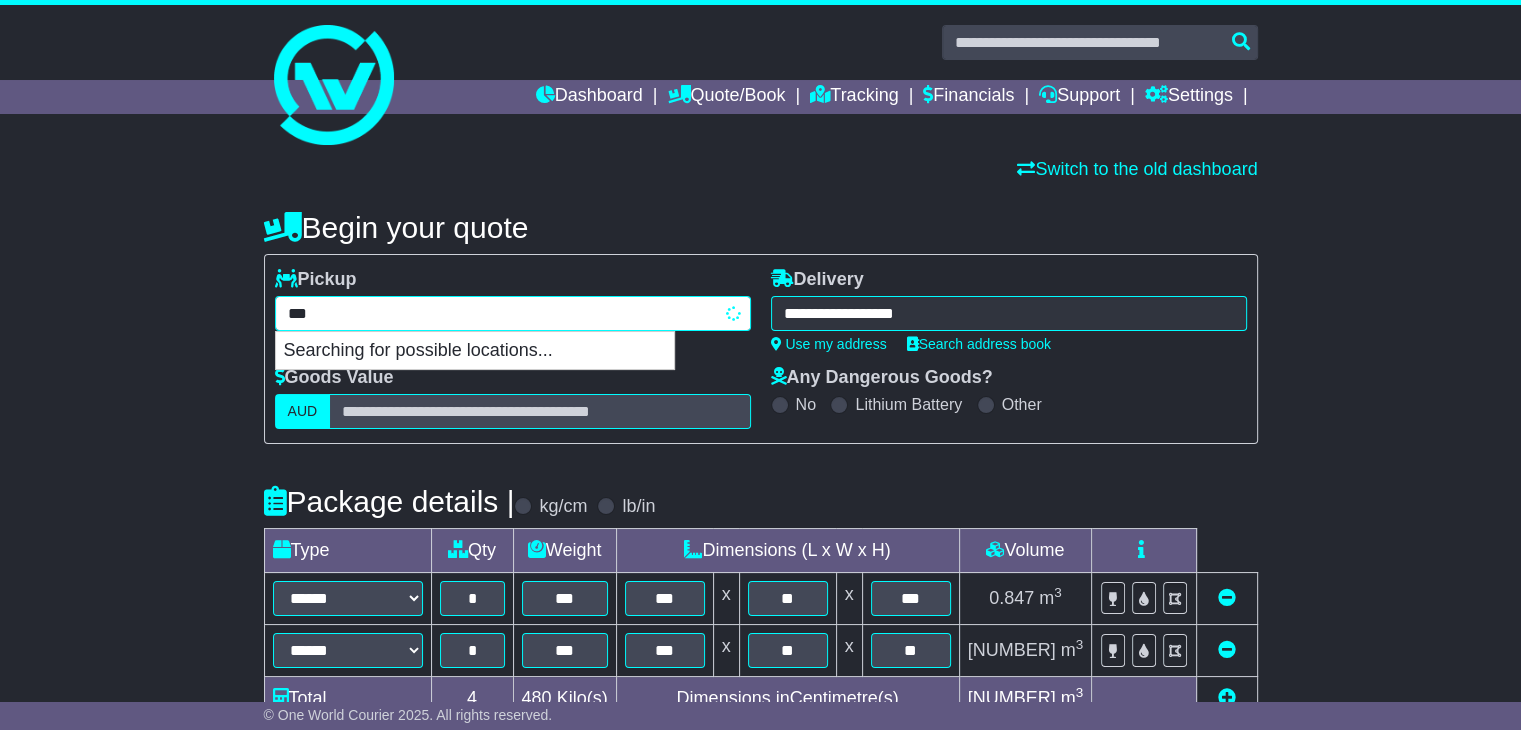 type on "****" 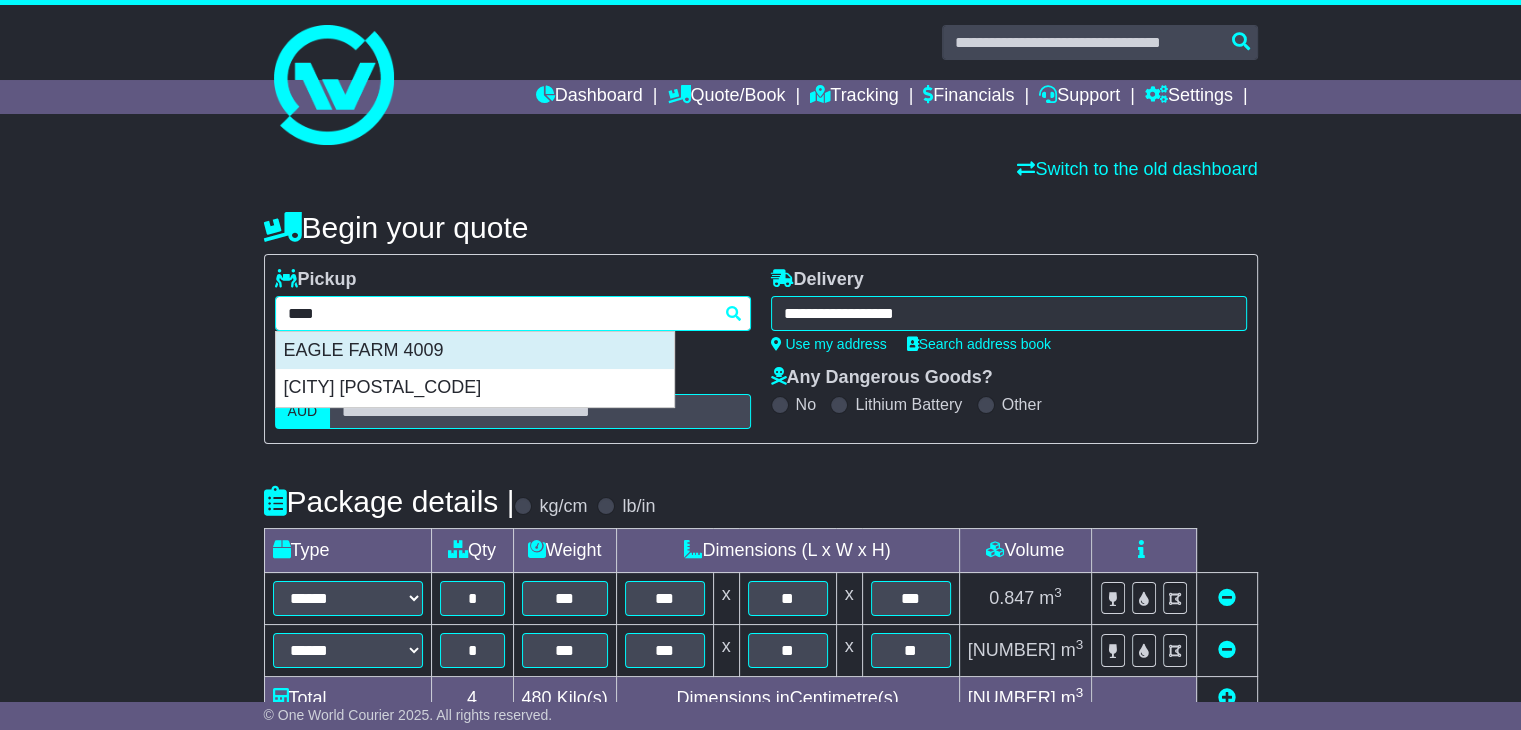 click on "EAGLE FARM 4009" at bounding box center [475, 351] 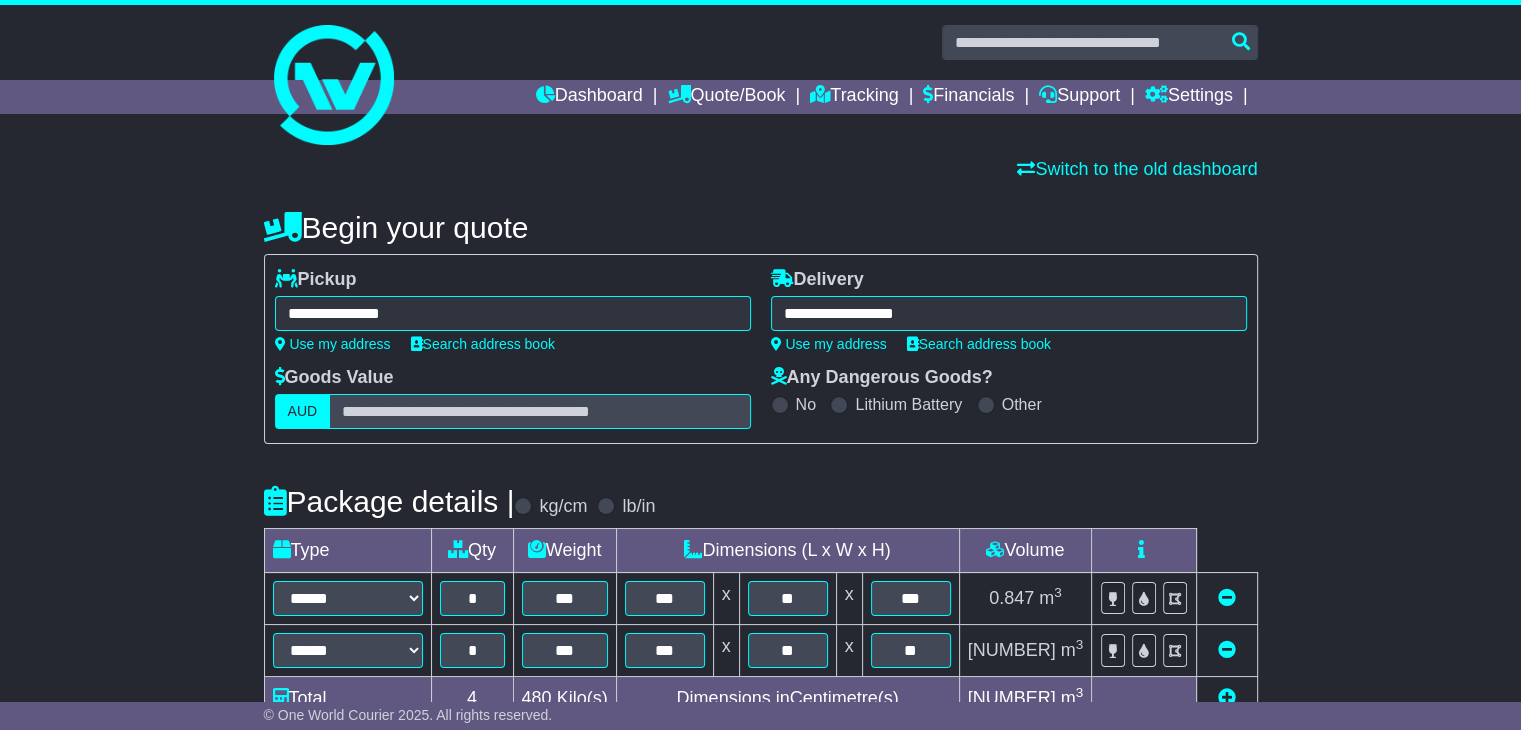 type on "**********" 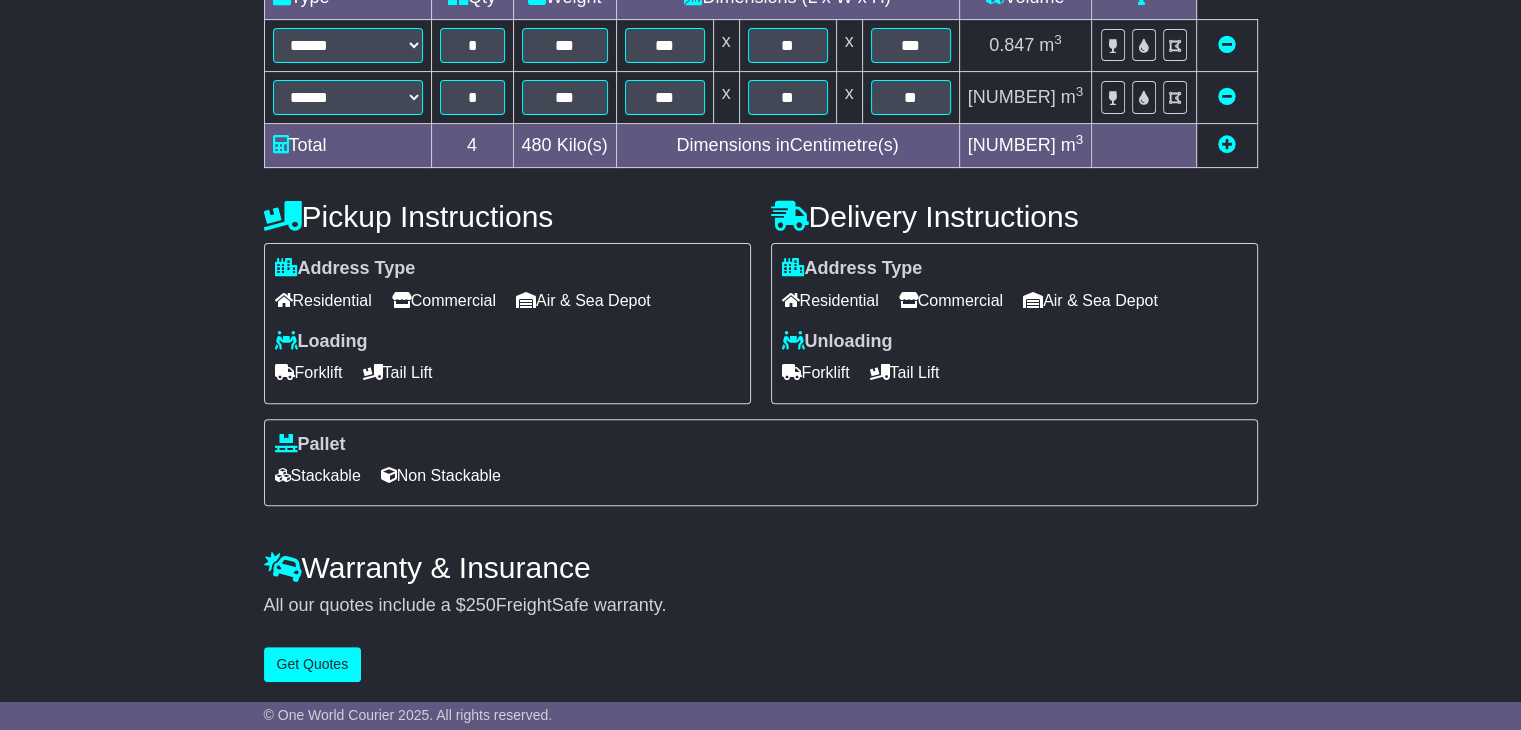 scroll, scrollTop: 556, scrollLeft: 0, axis: vertical 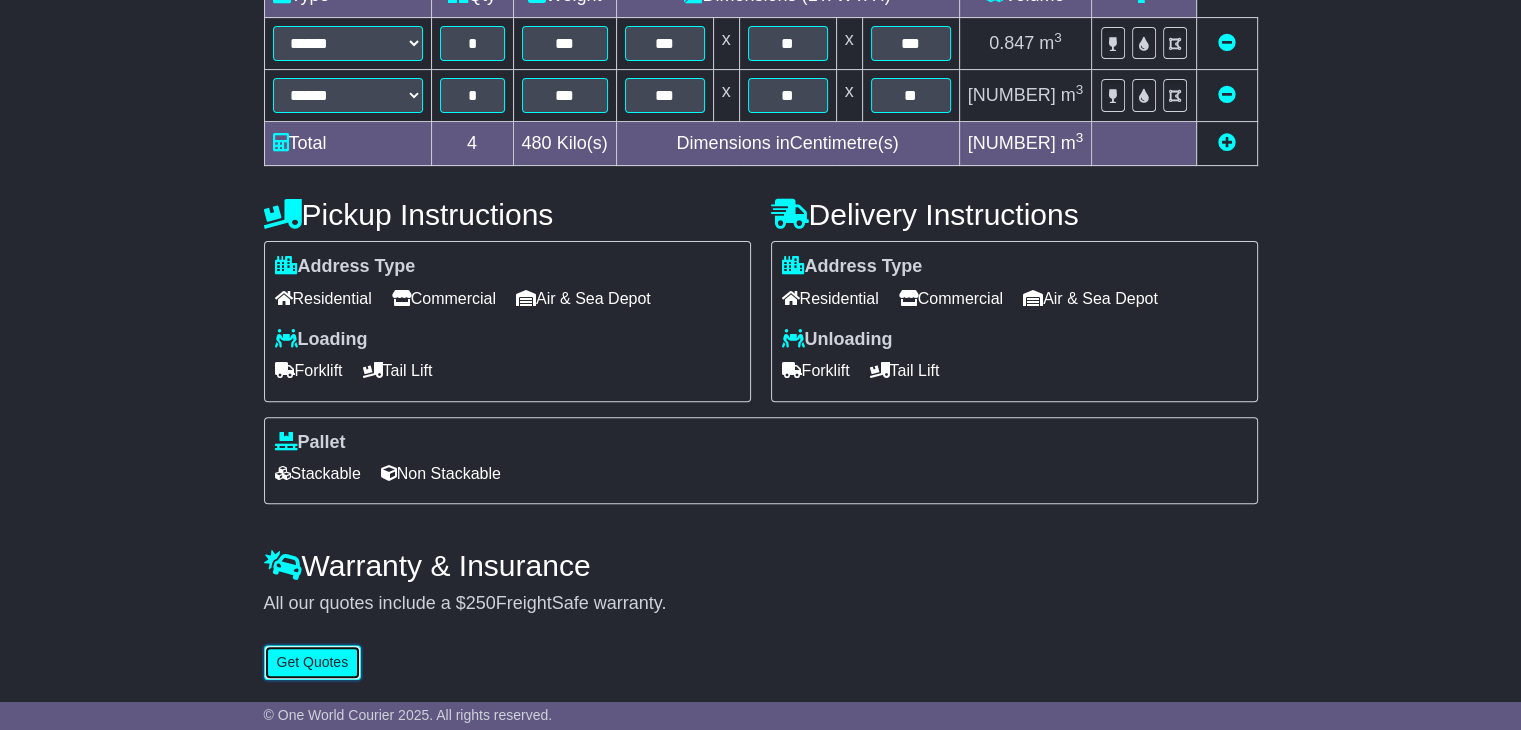 click on "Get Quotes" at bounding box center [313, 662] 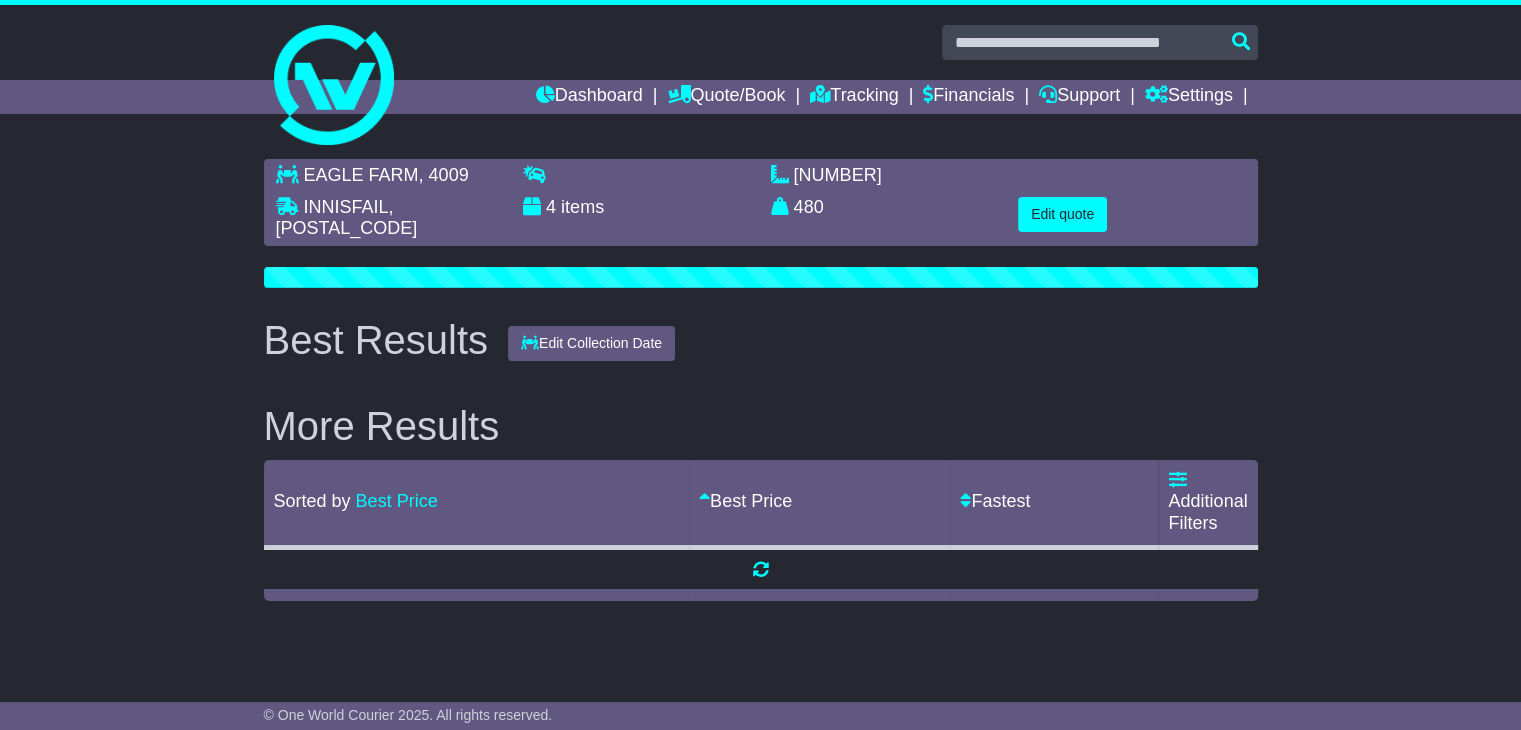 scroll, scrollTop: 0, scrollLeft: 0, axis: both 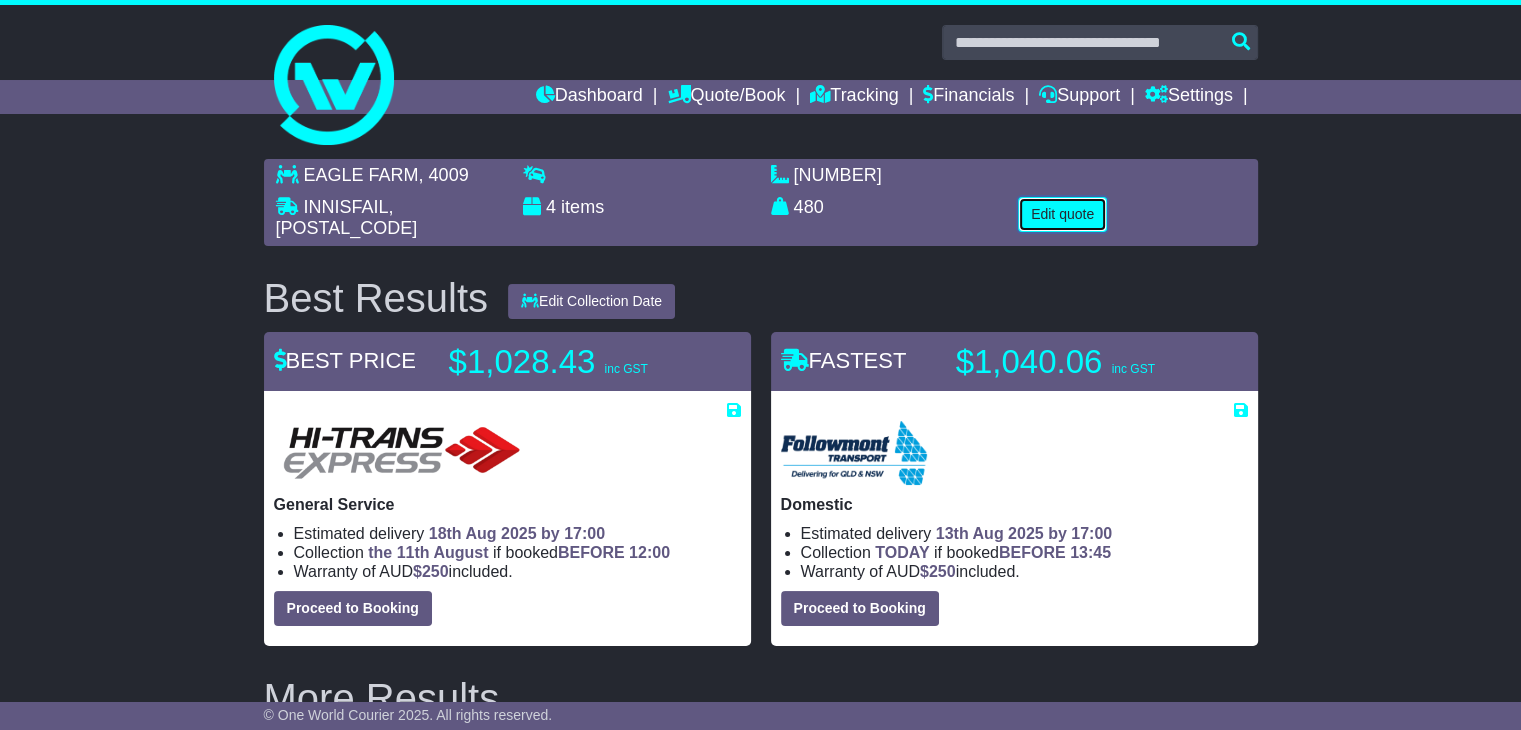 click on "Edit quote" at bounding box center (1062, 214) 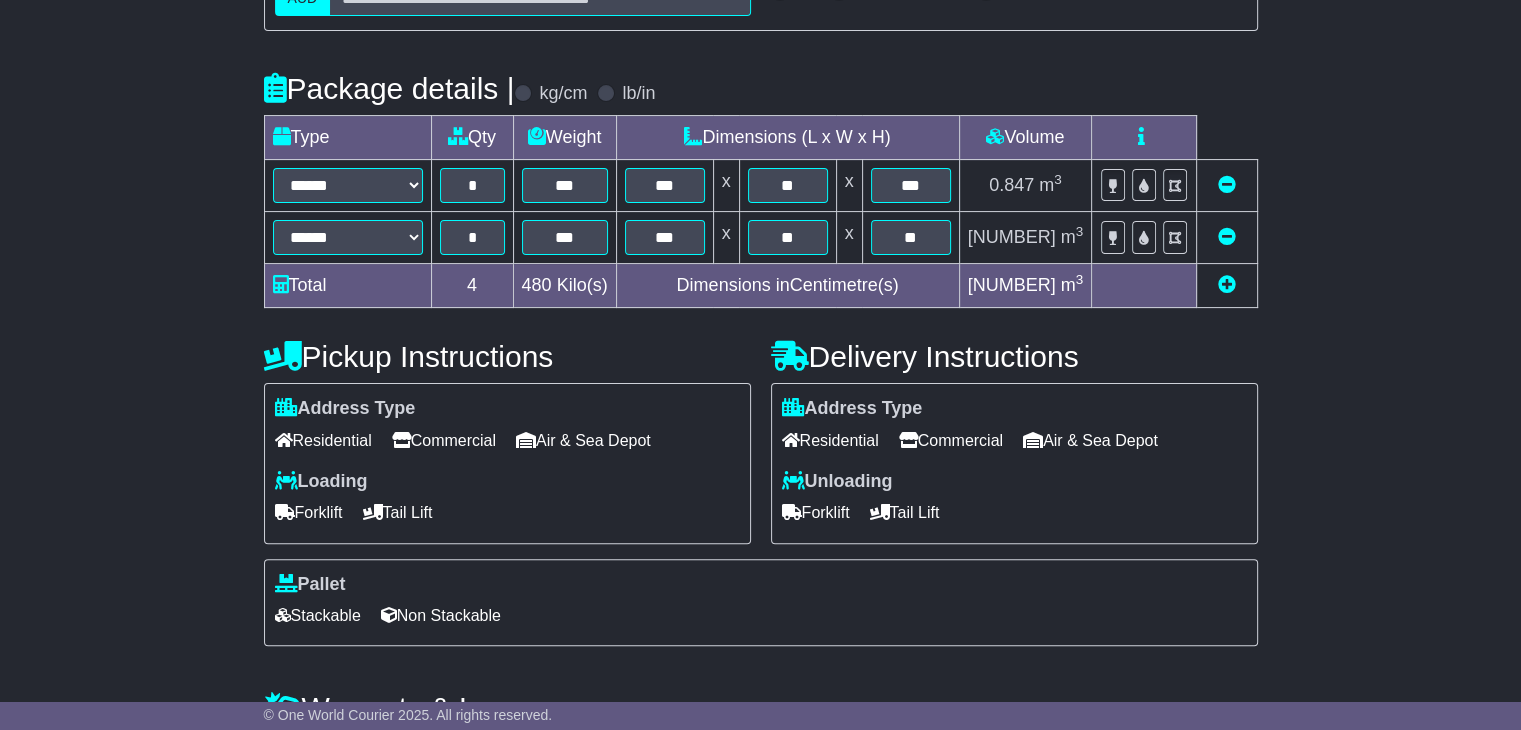scroll, scrollTop: 500, scrollLeft: 0, axis: vertical 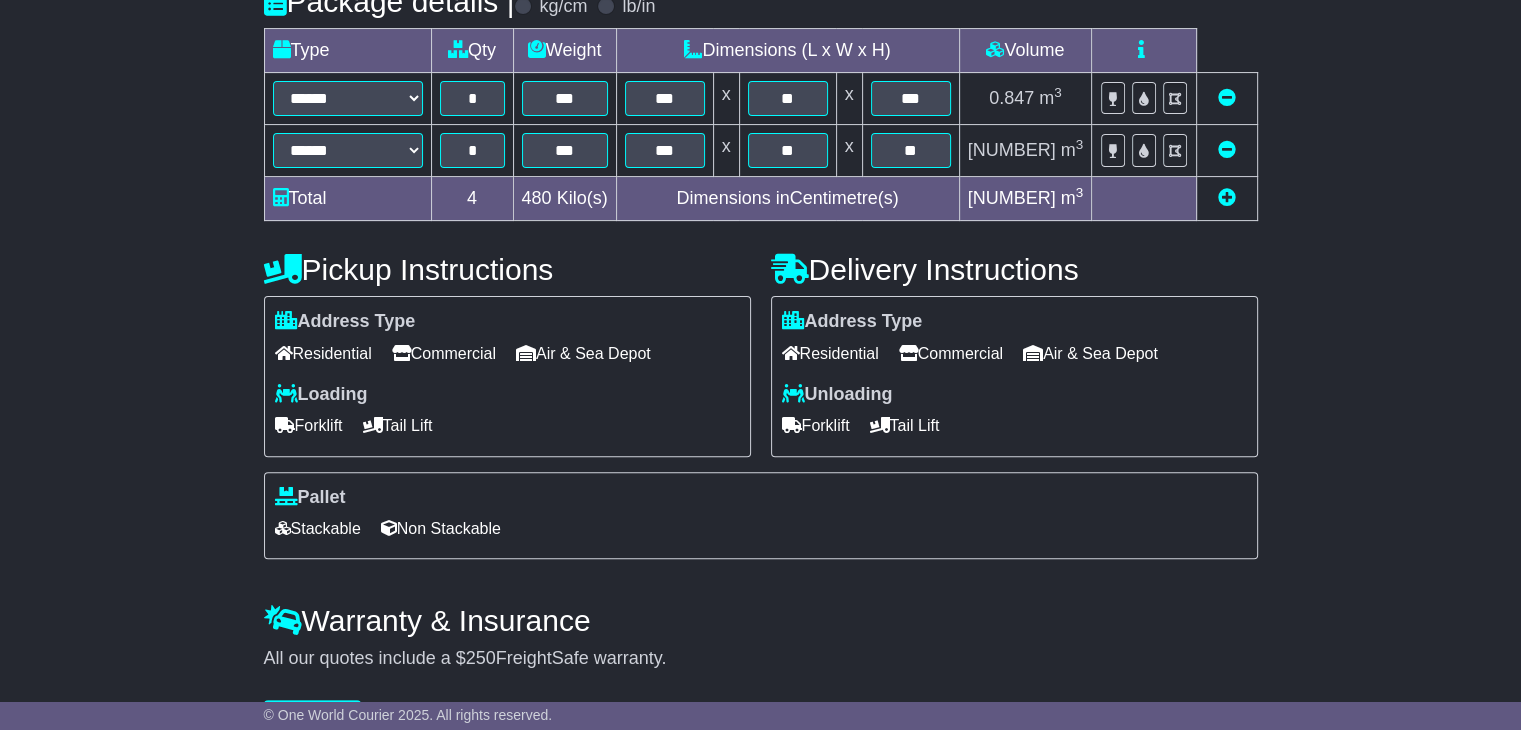 click on "Tail Lift" at bounding box center (905, 425) 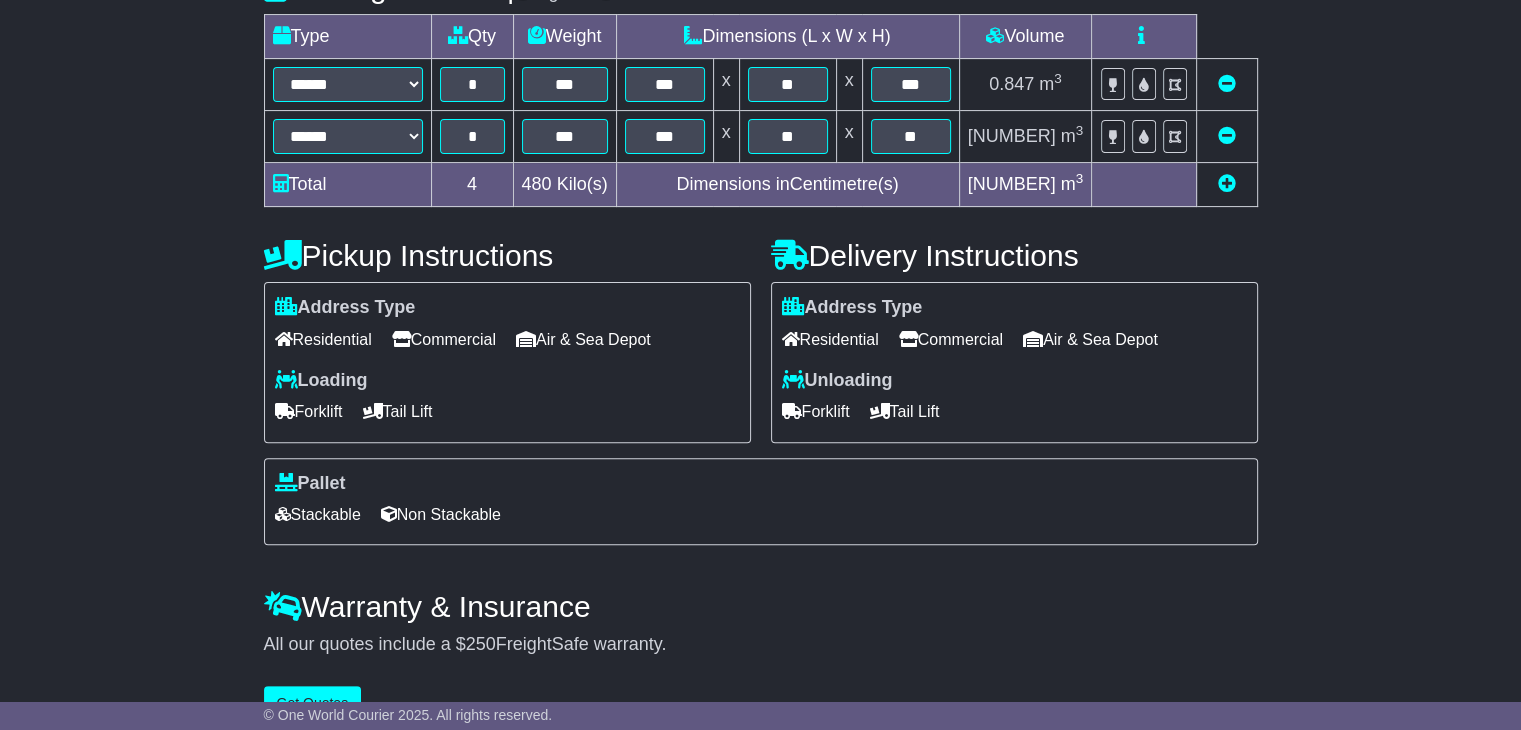 scroll, scrollTop: 556, scrollLeft: 0, axis: vertical 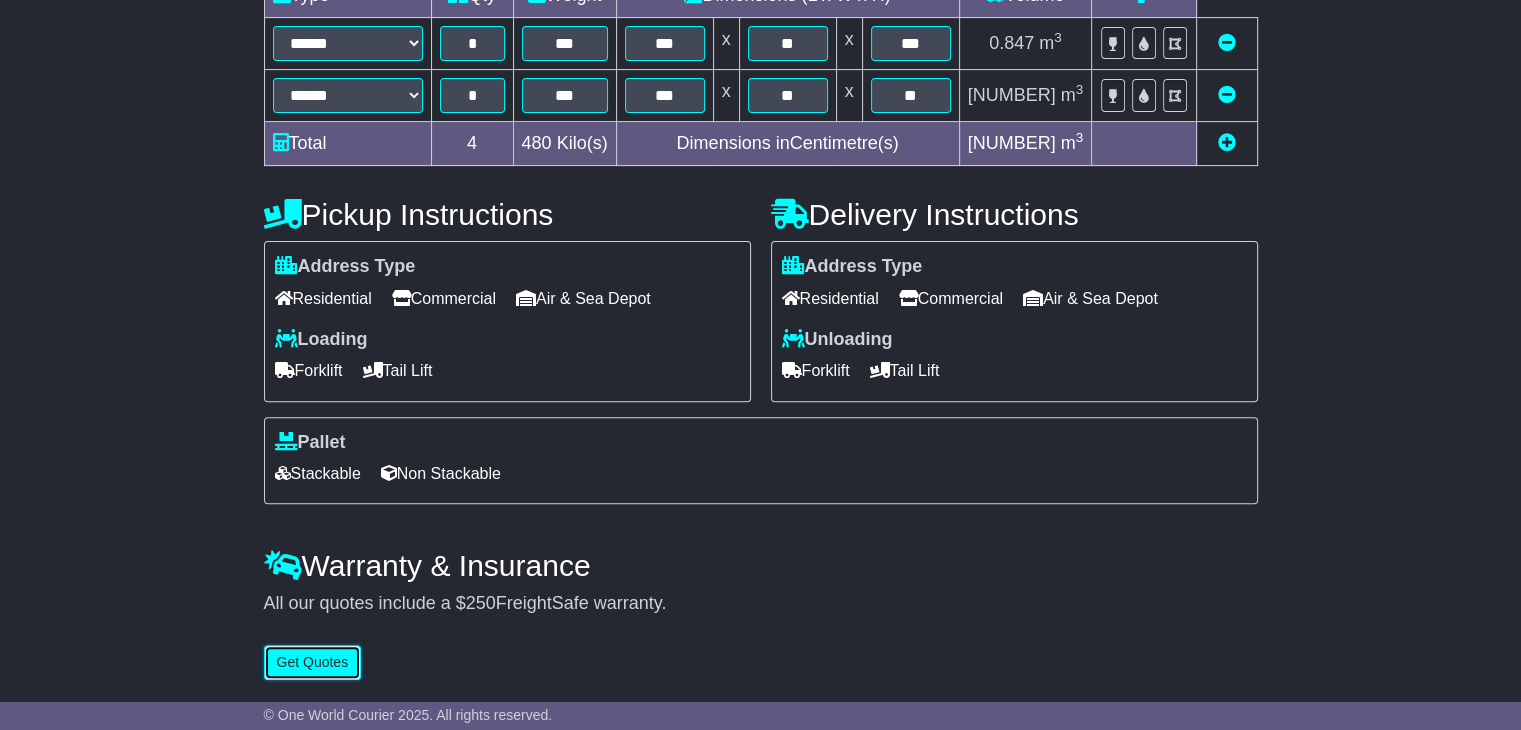 click on "Get Quotes" at bounding box center [313, 662] 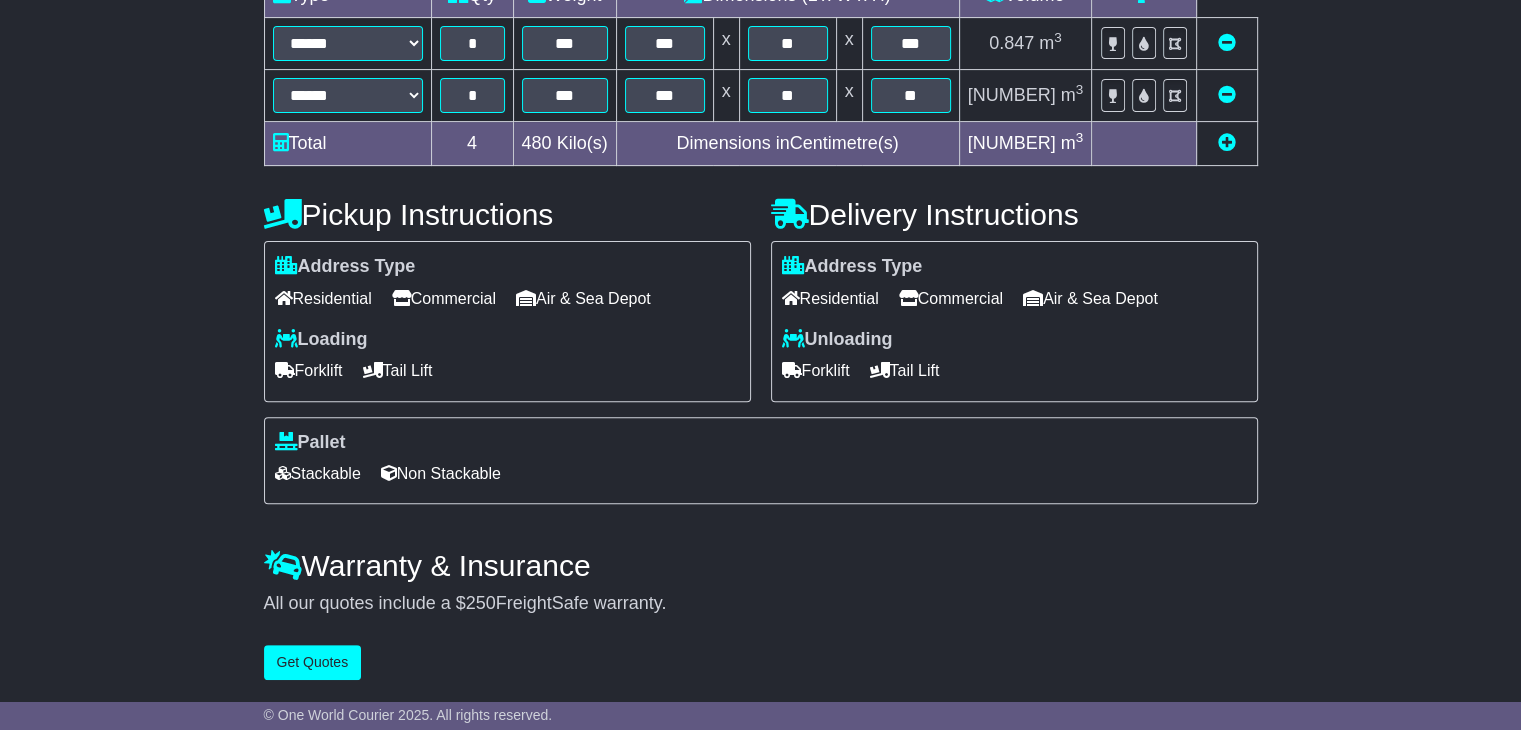 scroll, scrollTop: 0, scrollLeft: 0, axis: both 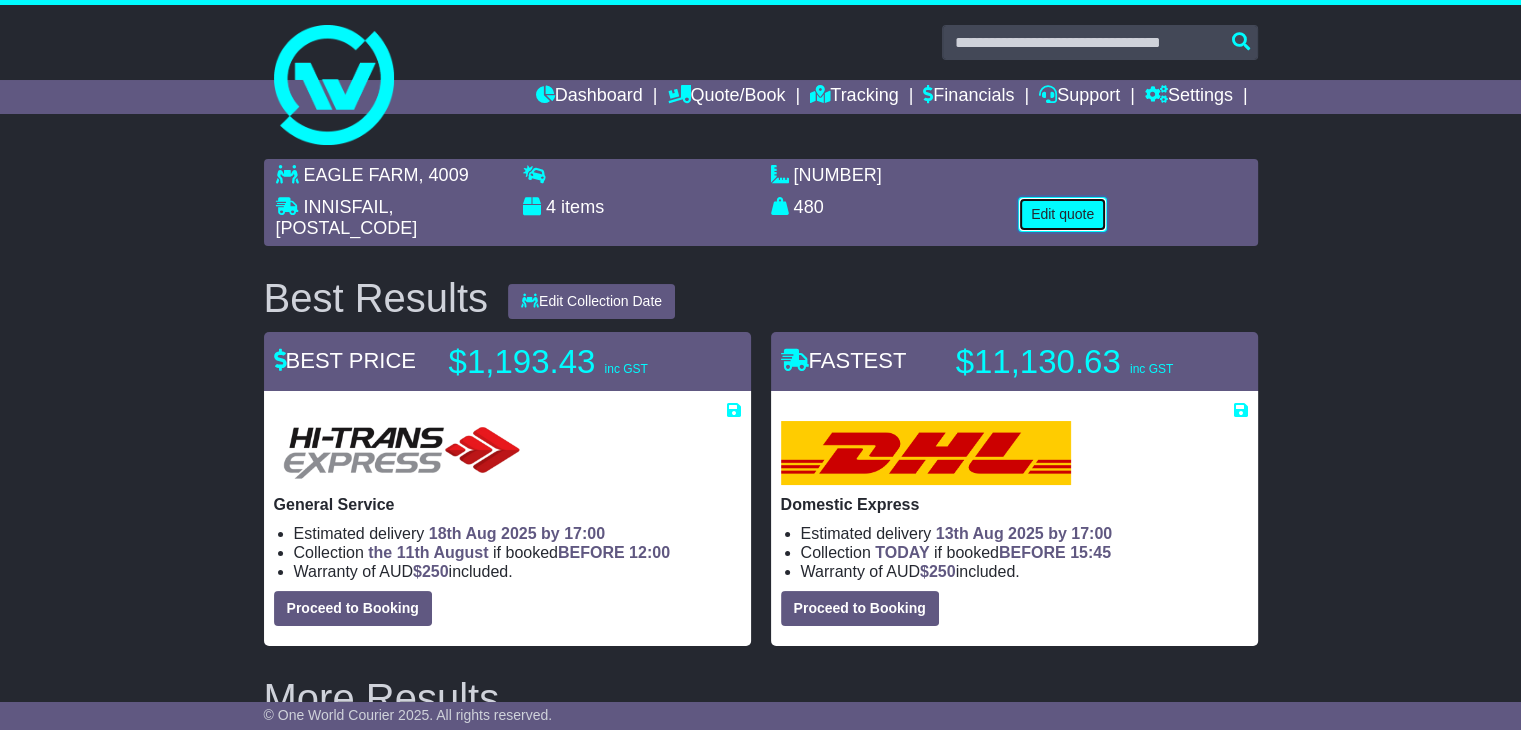 click on "Edit quote" at bounding box center [1062, 214] 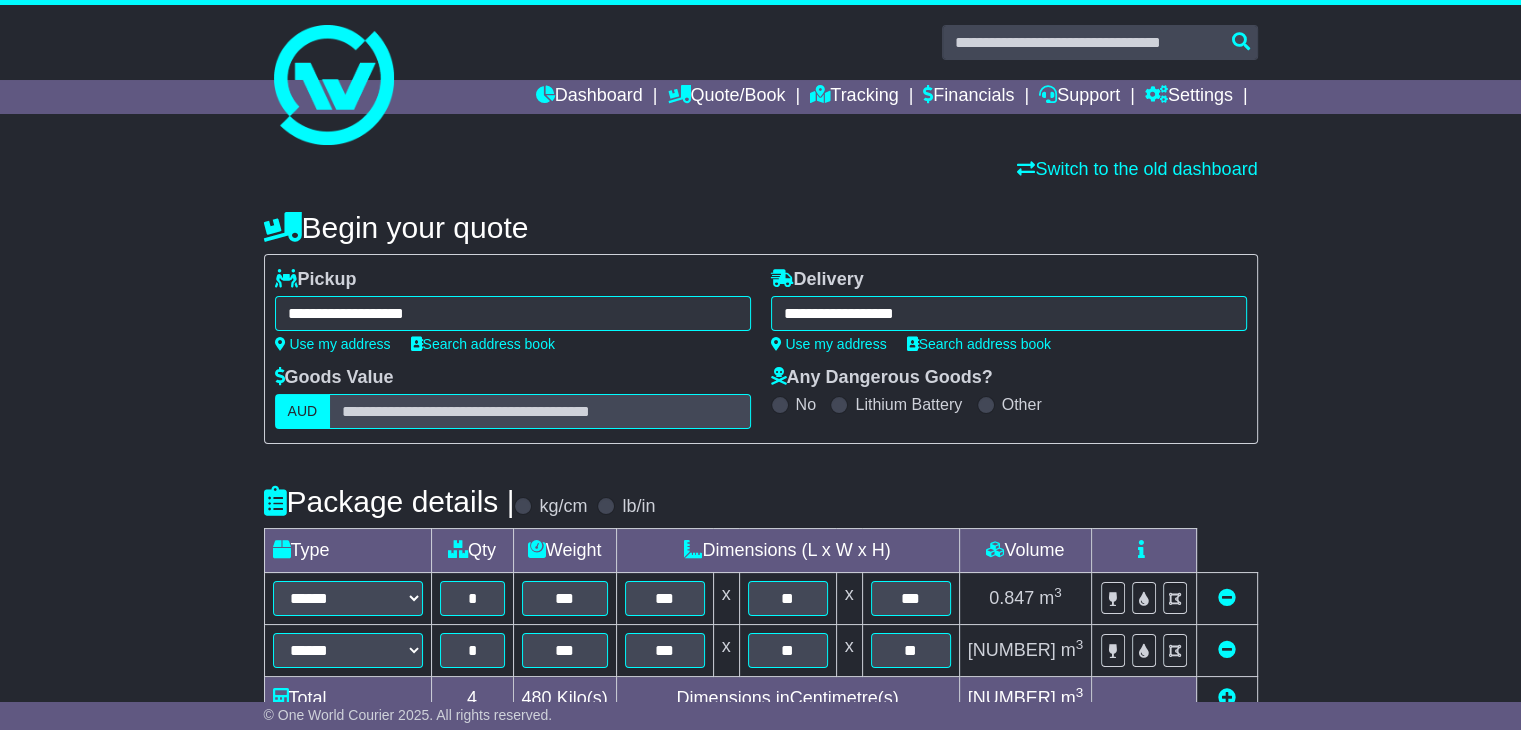 click on "**********" at bounding box center (513, 313) 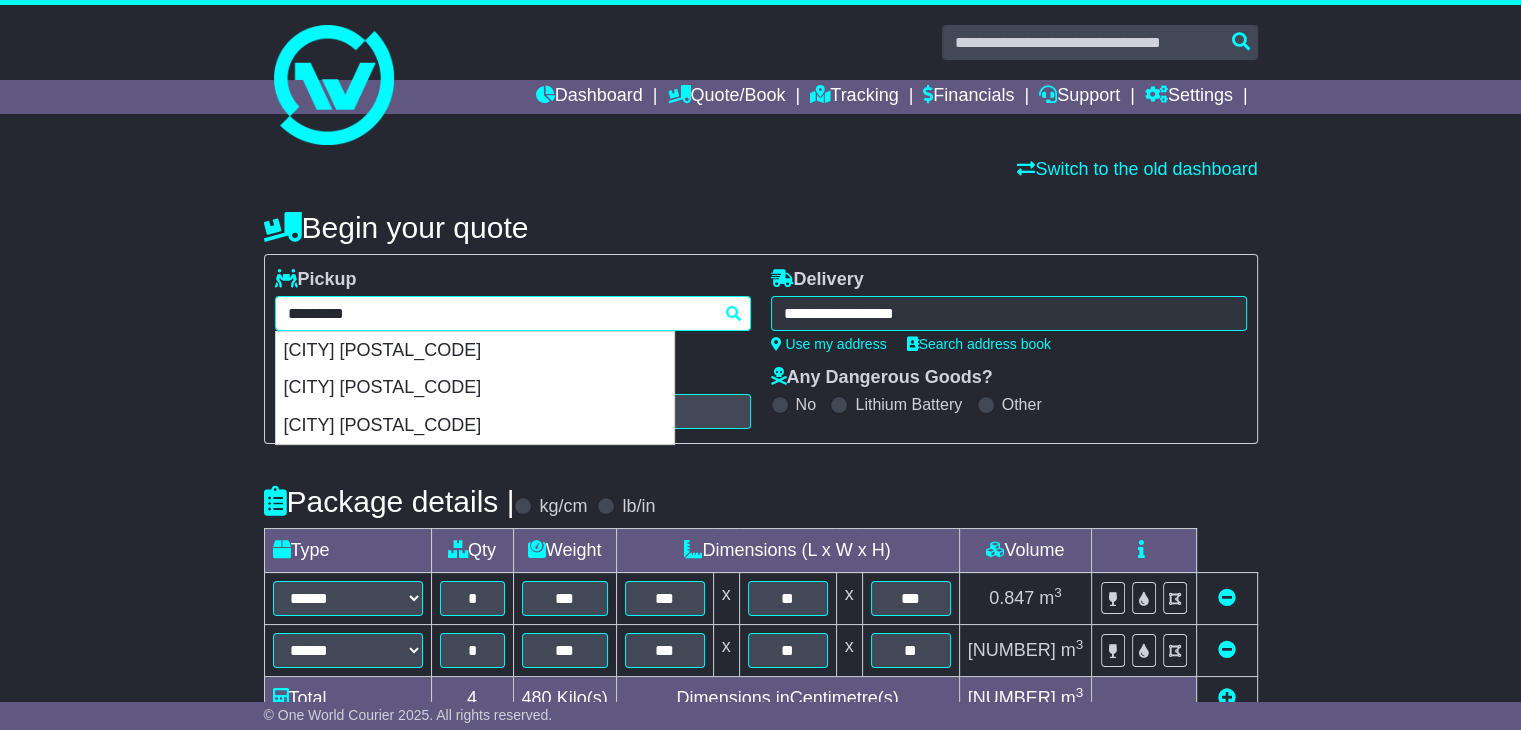 click on "*********" at bounding box center [513, 313] 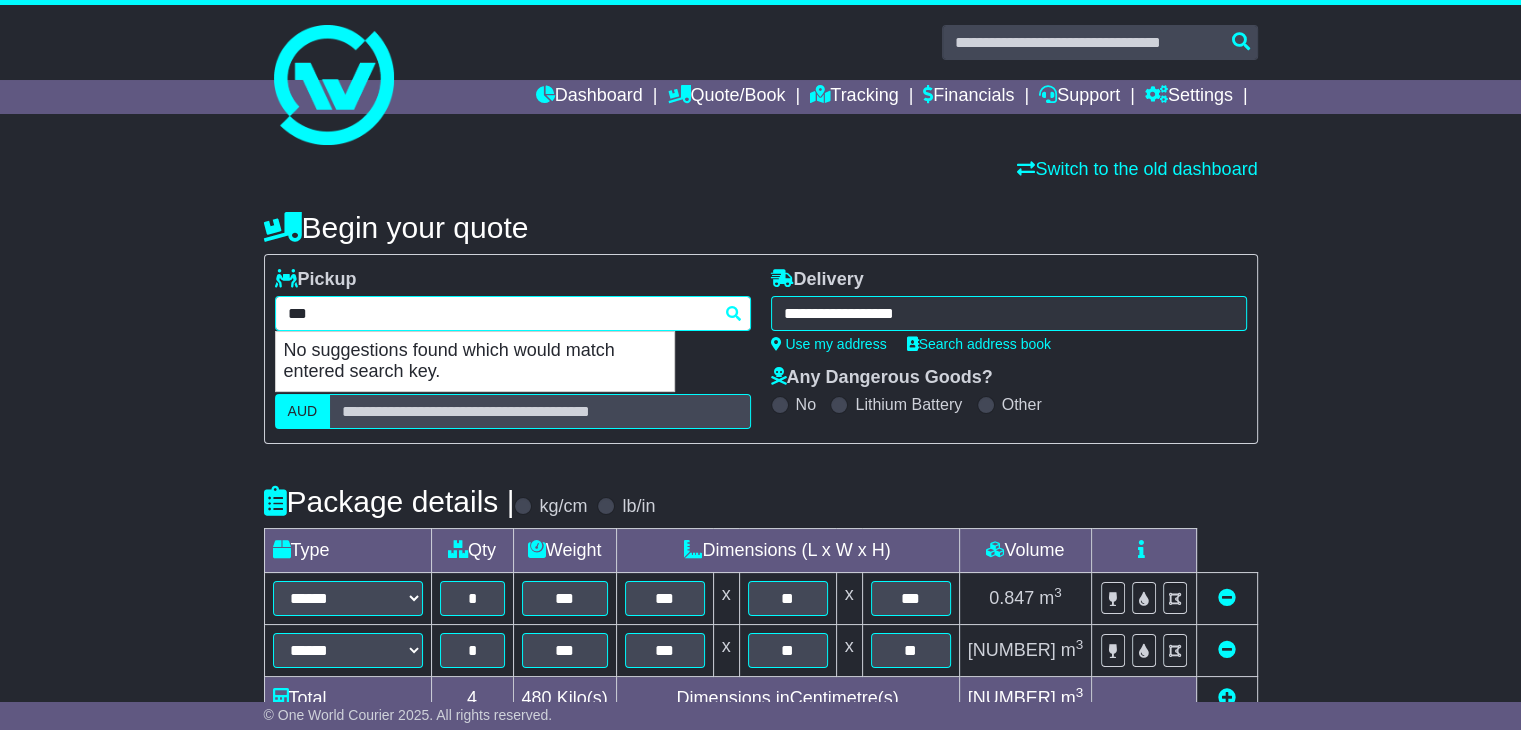 type on "****" 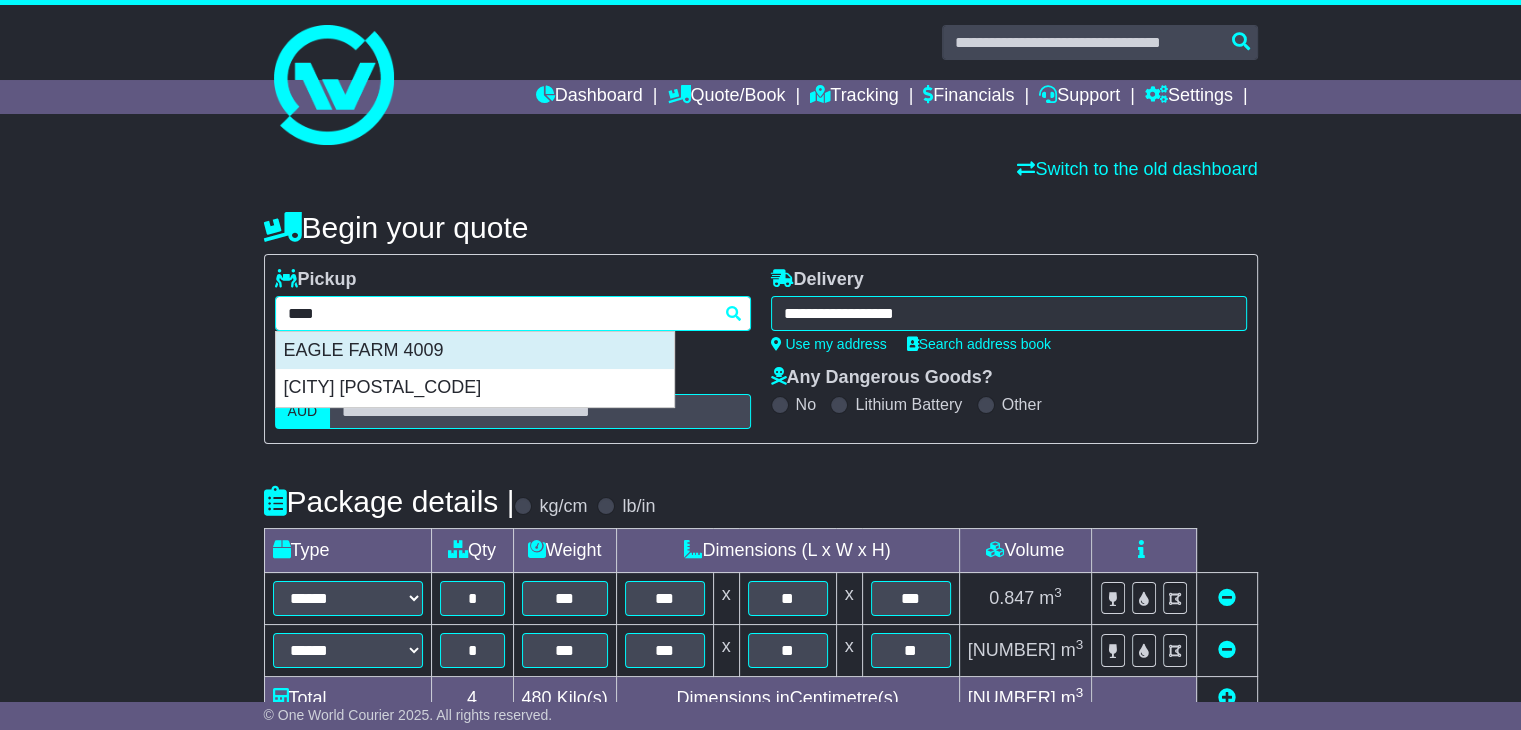 click on "EAGLE FARM 4009" at bounding box center (475, 351) 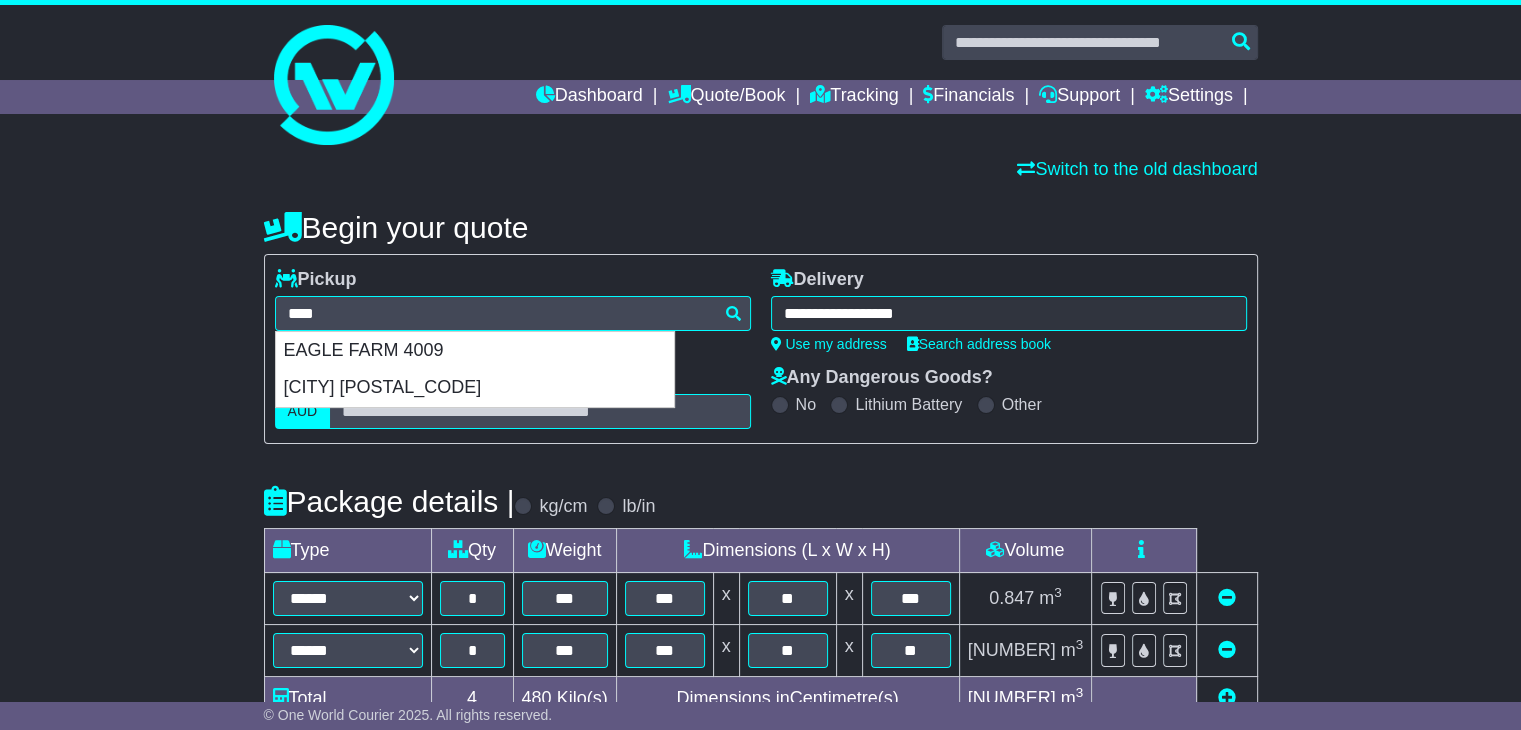 type on "**********" 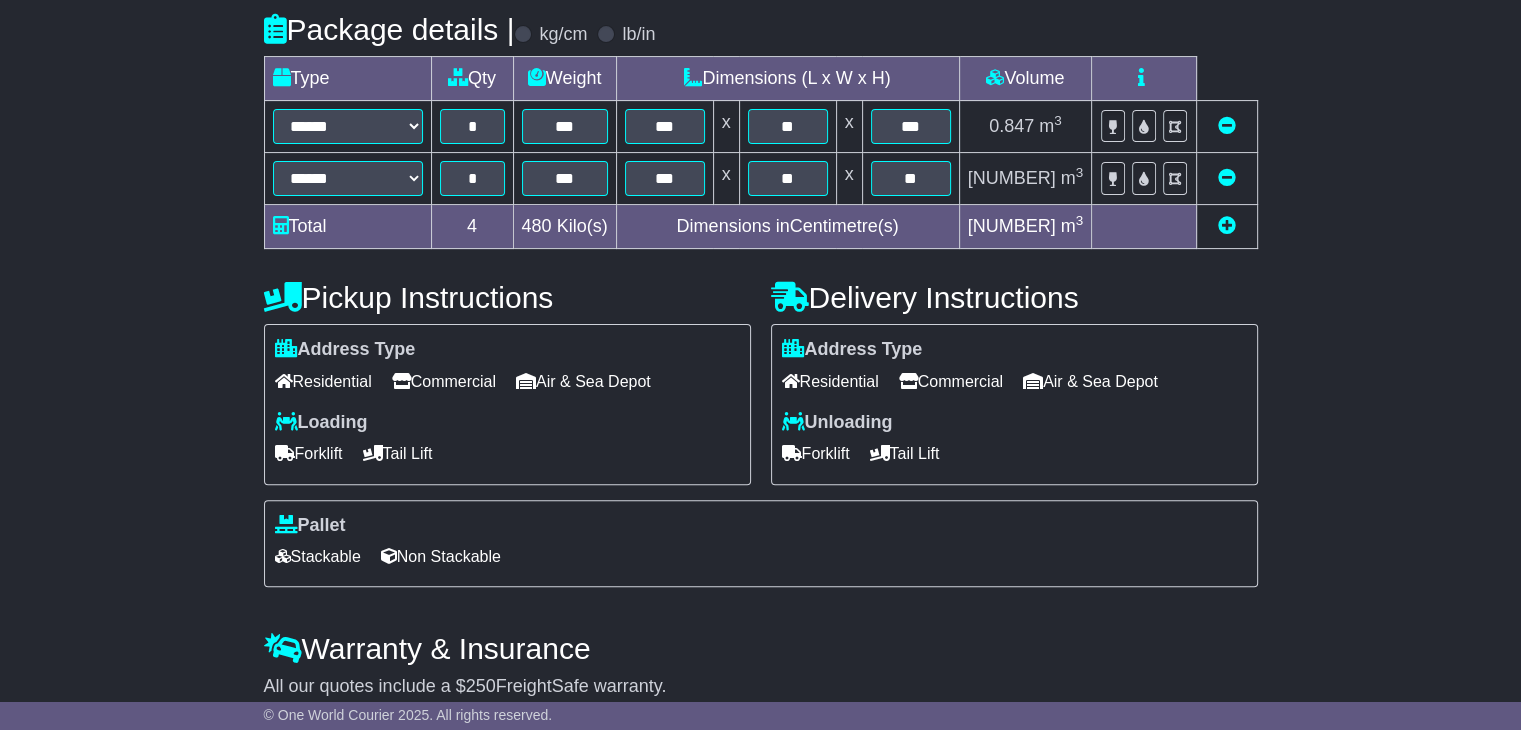 scroll, scrollTop: 556, scrollLeft: 0, axis: vertical 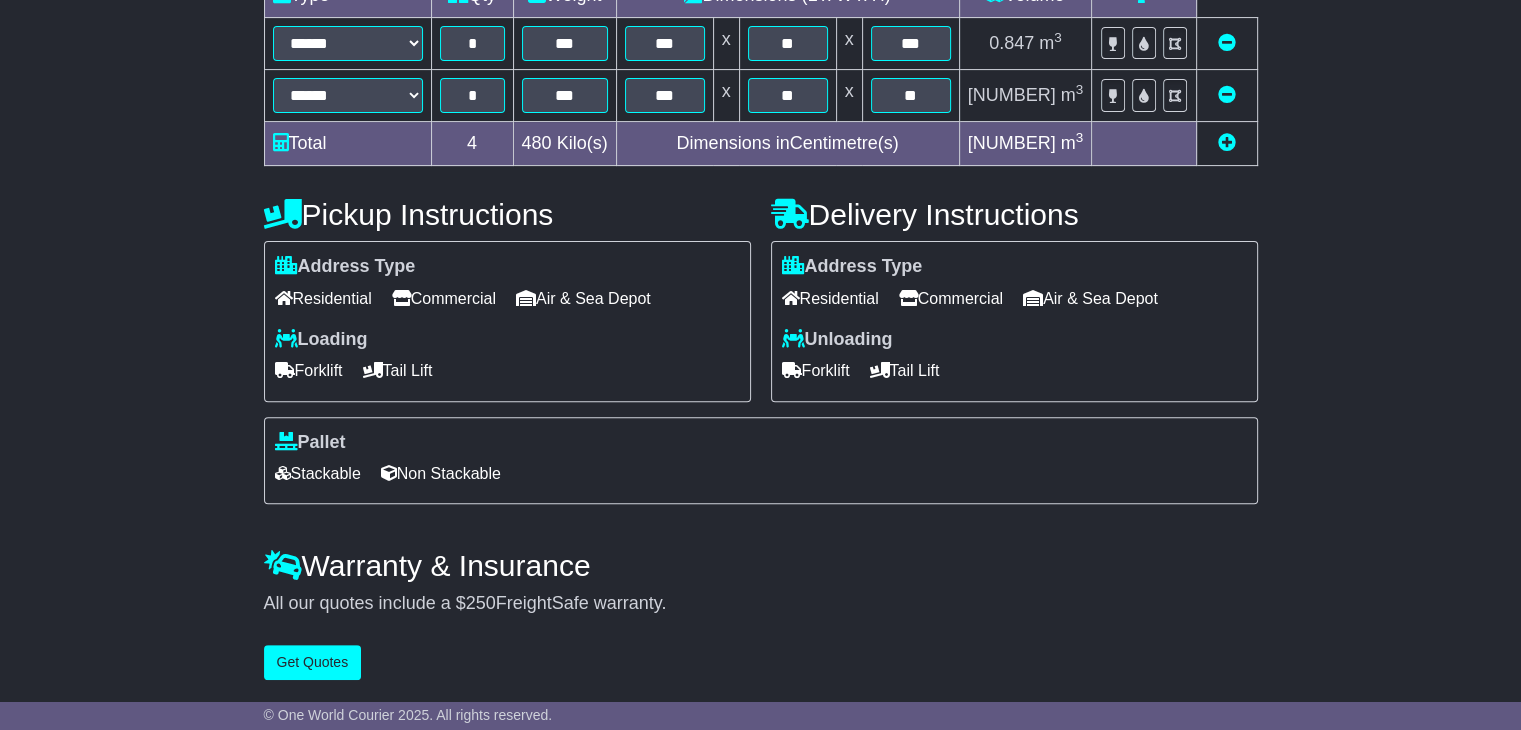 drag, startPoint x: 364, startPoint y: 642, endPoint x: 332, endPoint y: 657, distance: 35.341194 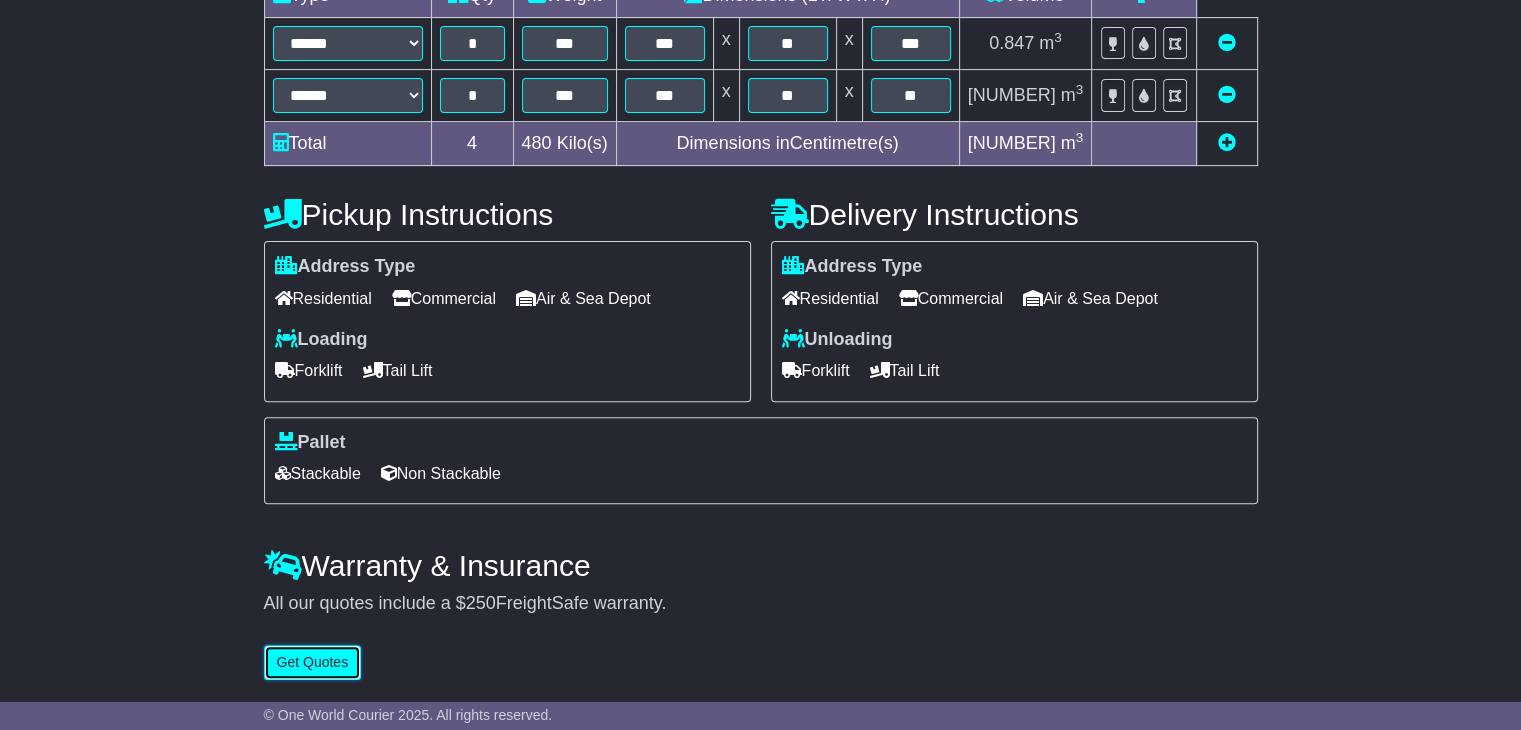 click on "Get Quotes" at bounding box center (313, 662) 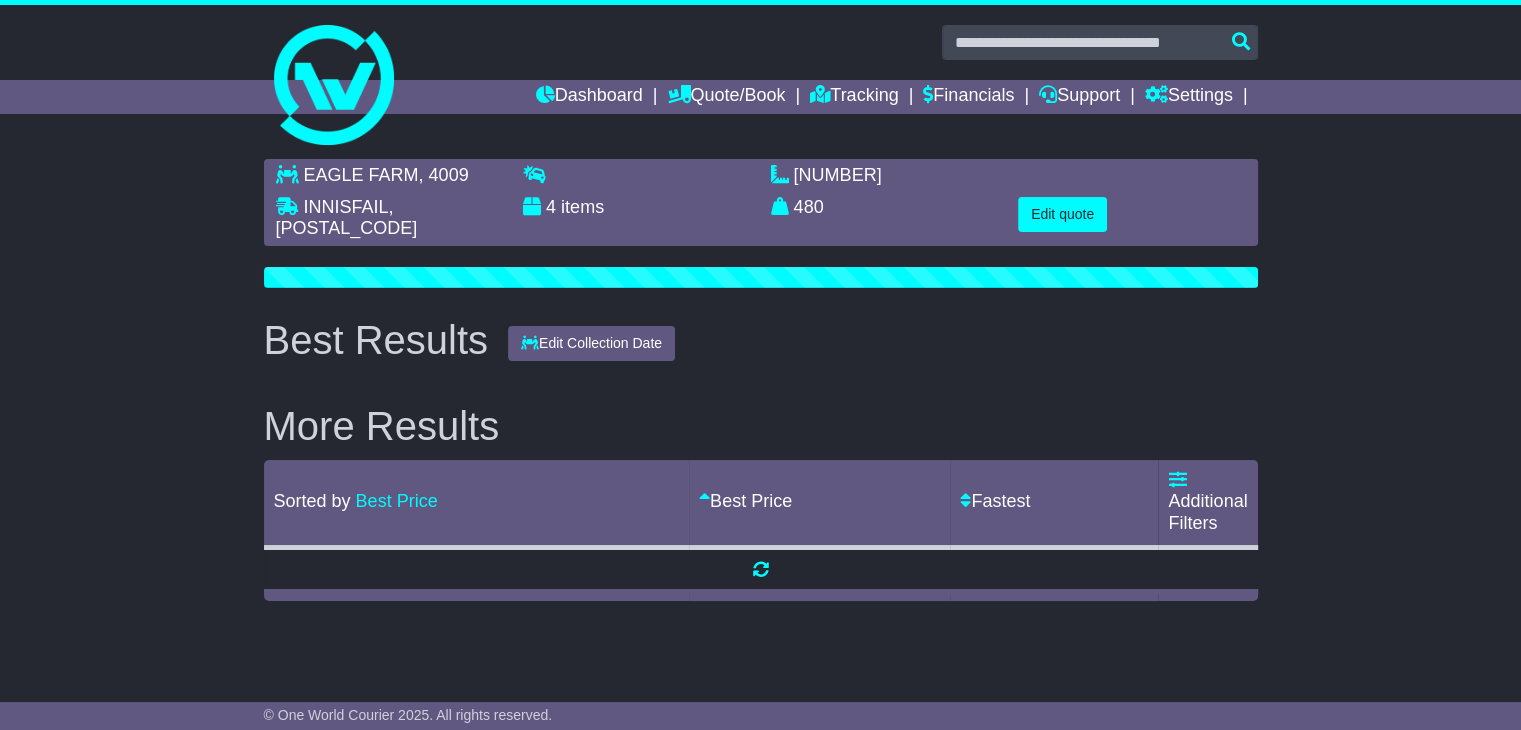 scroll, scrollTop: 0, scrollLeft: 0, axis: both 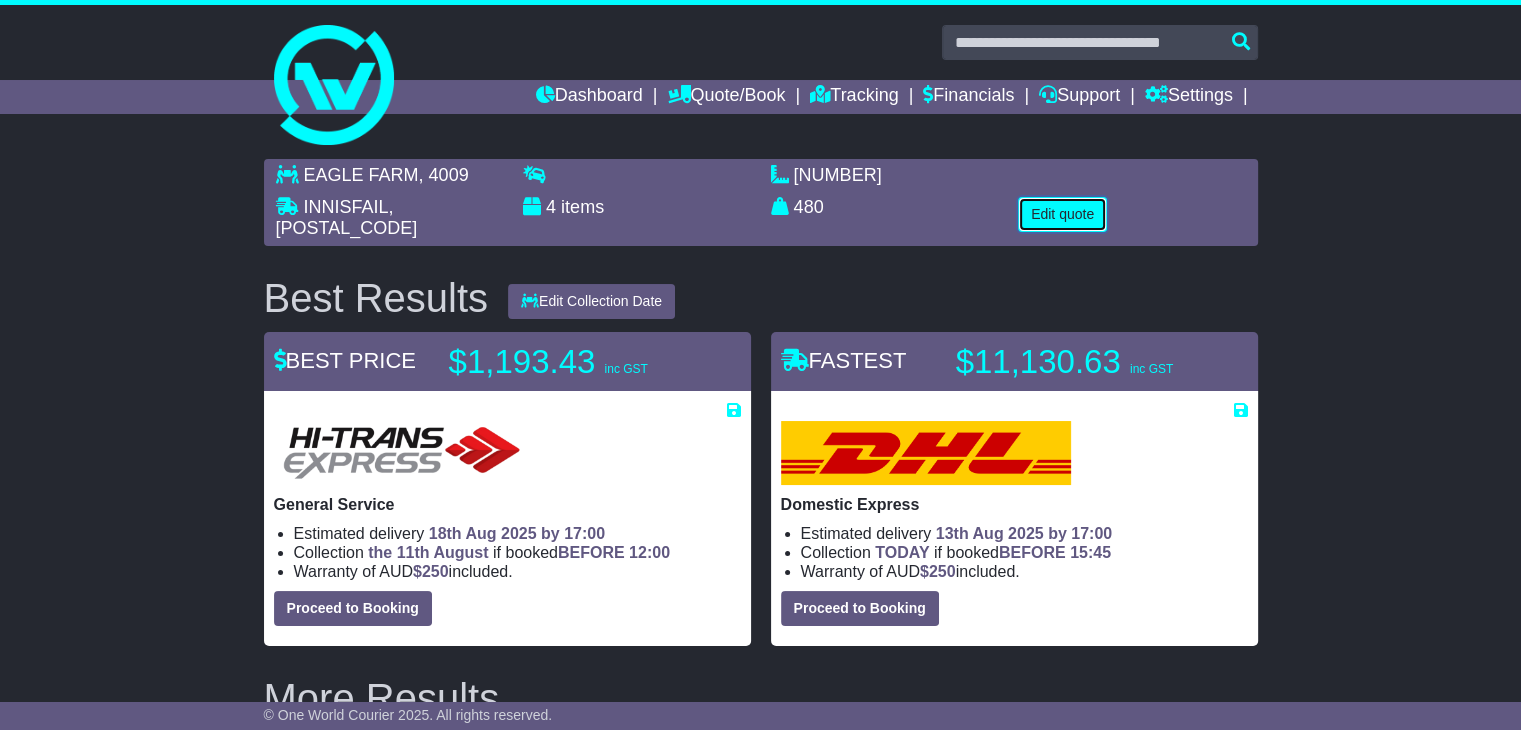 click on "Edit quote" at bounding box center (1062, 214) 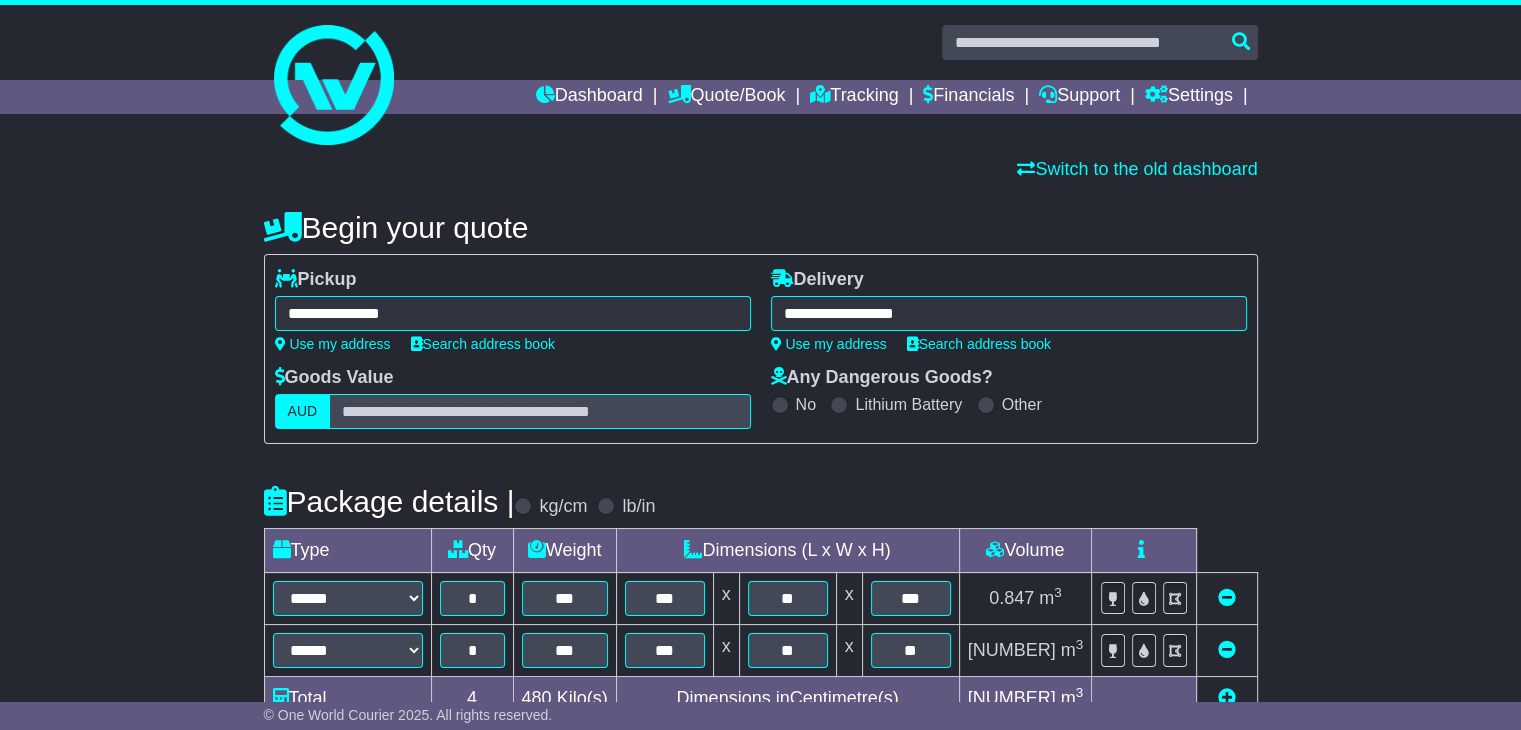click on "**********" at bounding box center [513, 313] 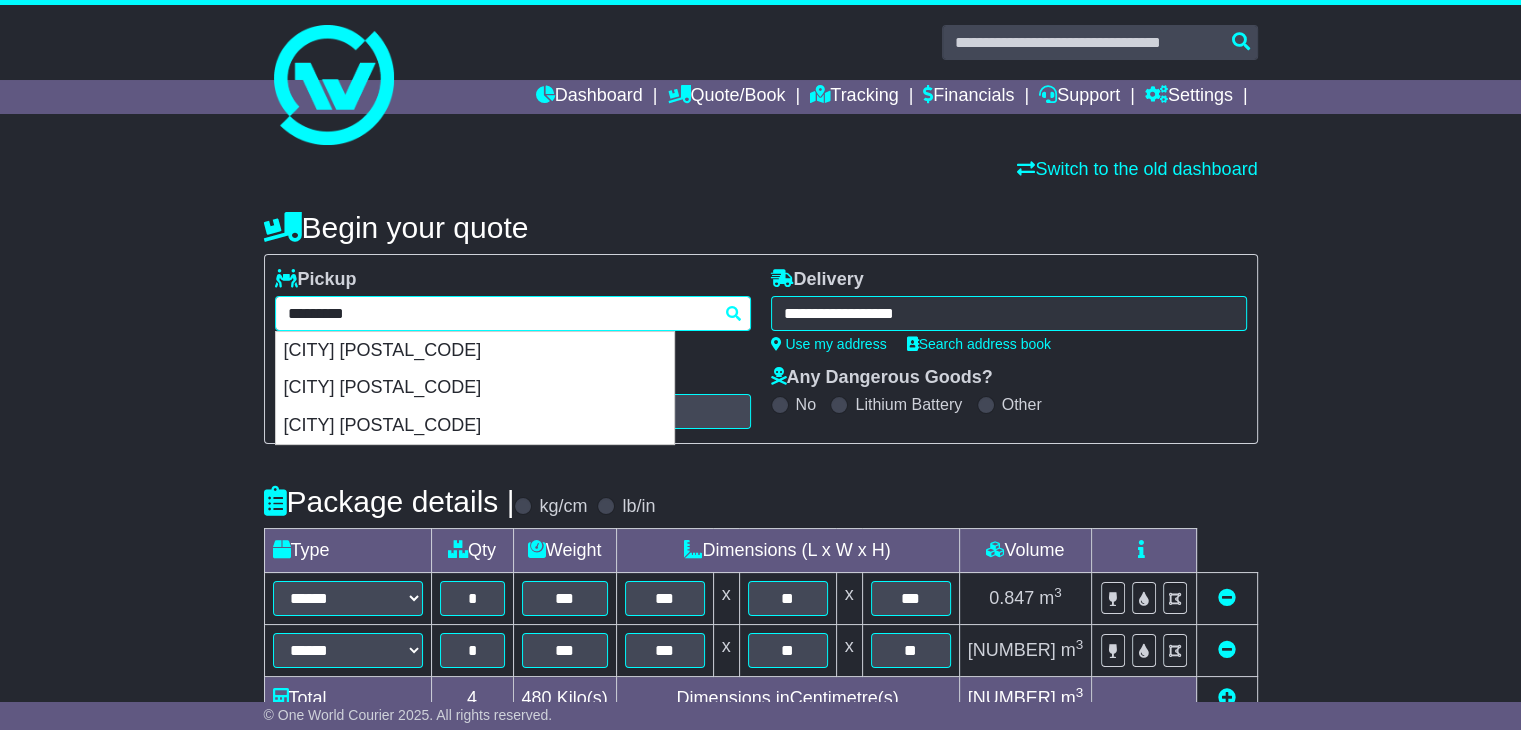 click on "*********" at bounding box center [513, 313] 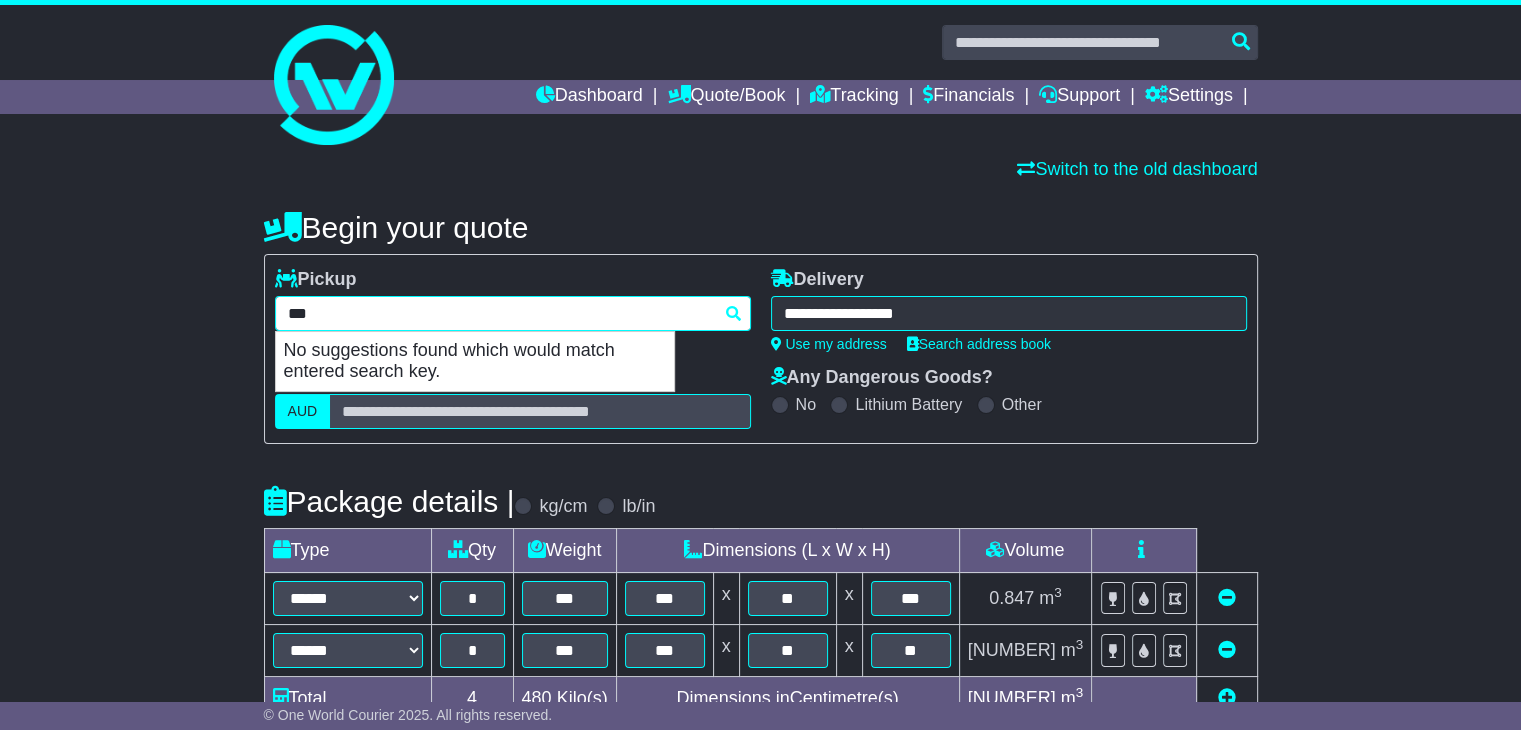 type on "****" 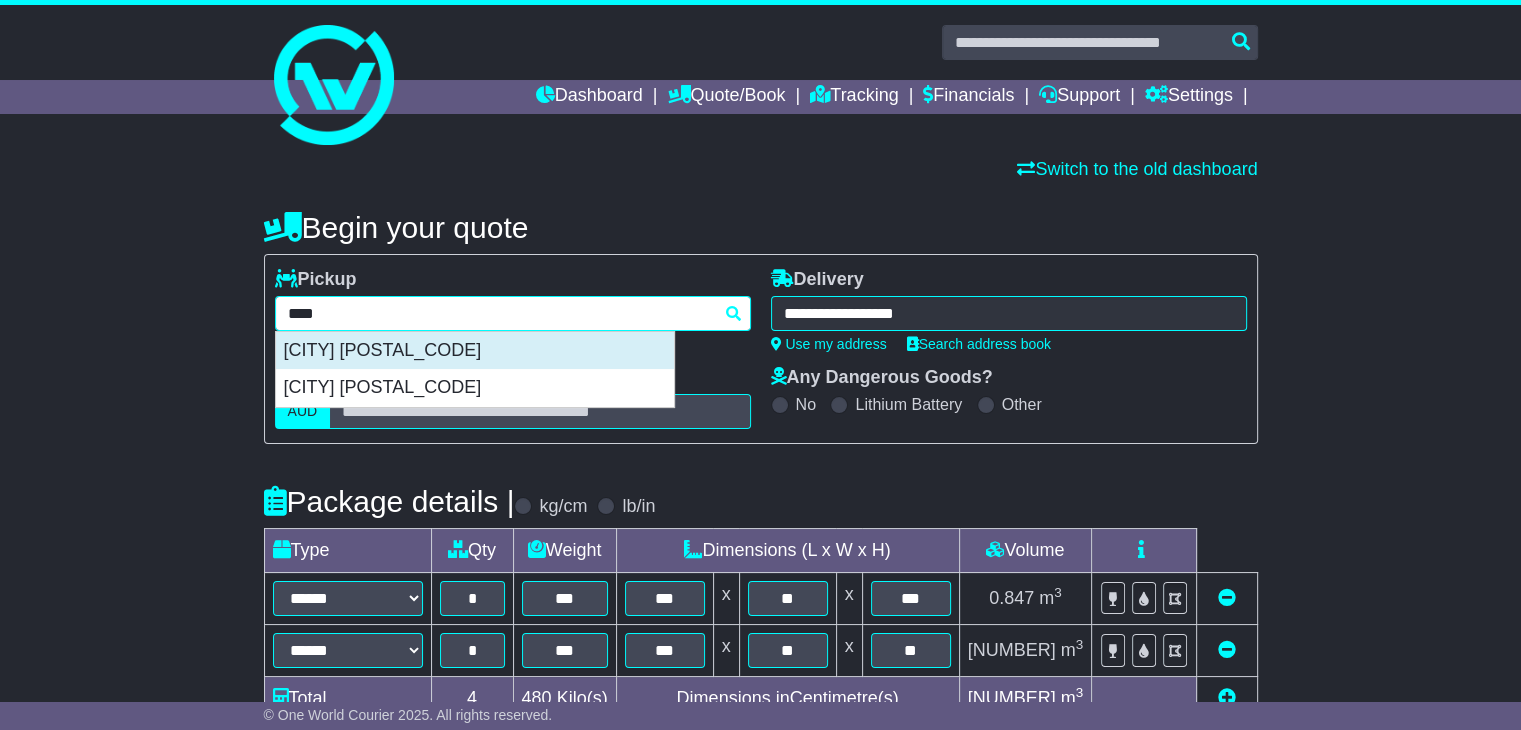 click on "[CITY] [POSTAL_CODE]" at bounding box center [475, 351] 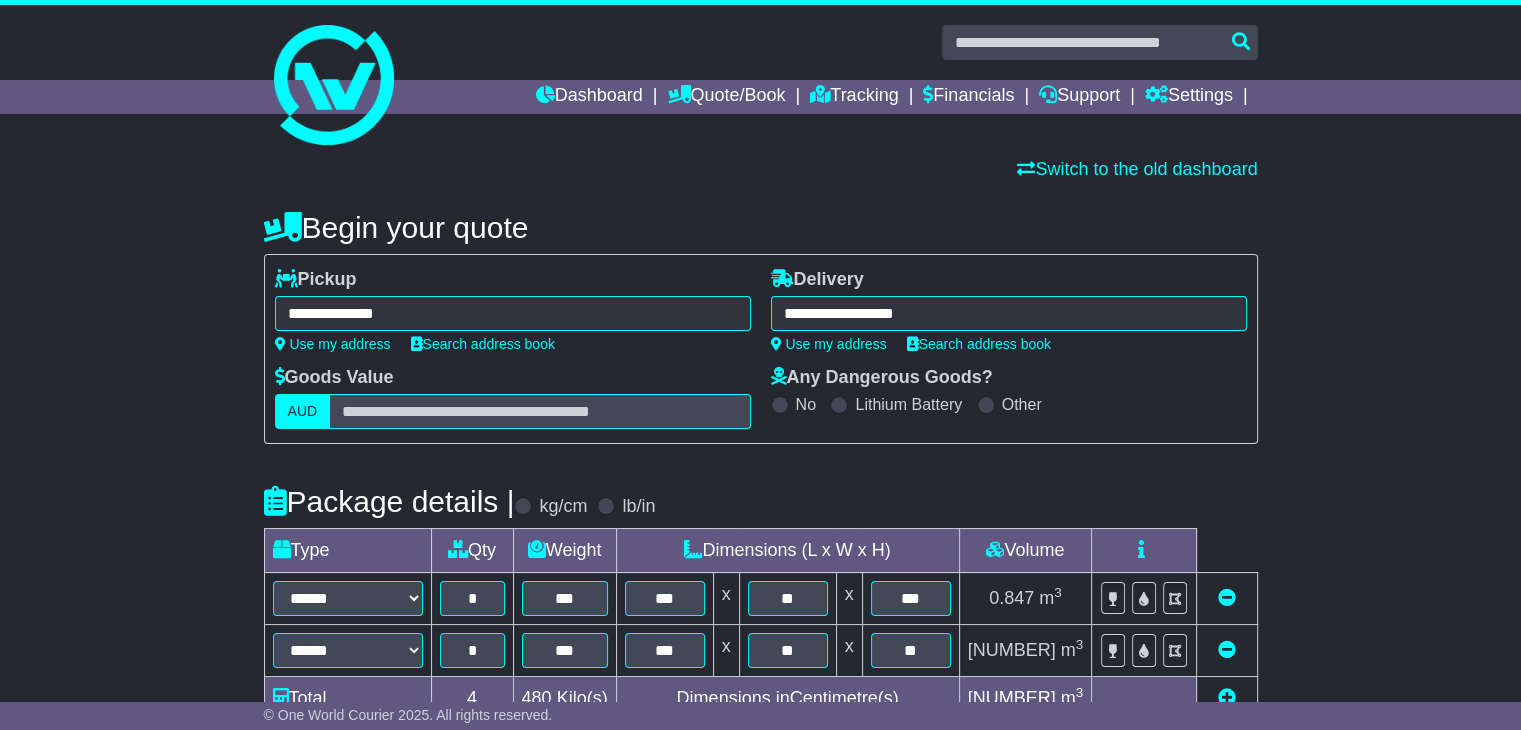 type on "**********" 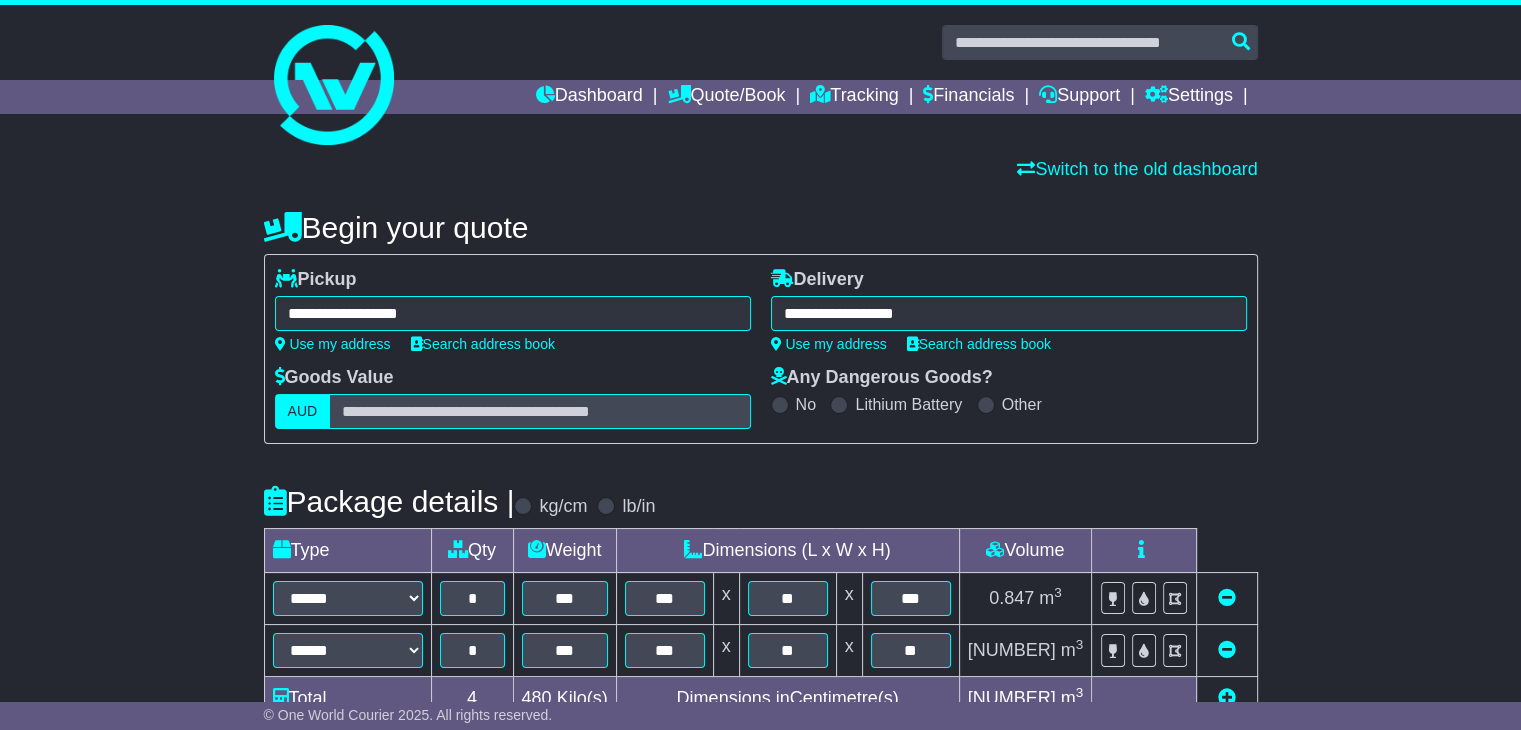 click on "**********" at bounding box center (760, 718) 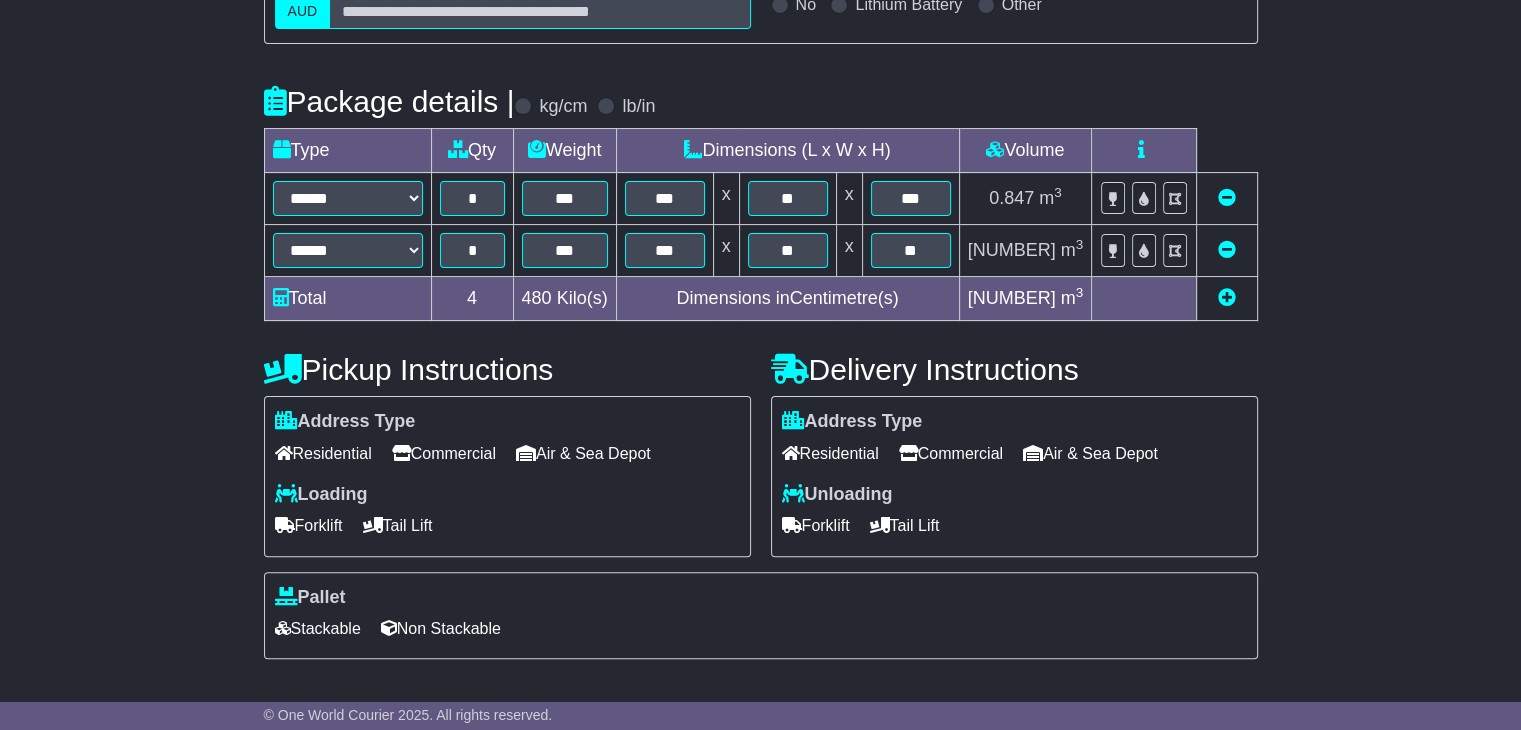 scroll, scrollTop: 556, scrollLeft: 0, axis: vertical 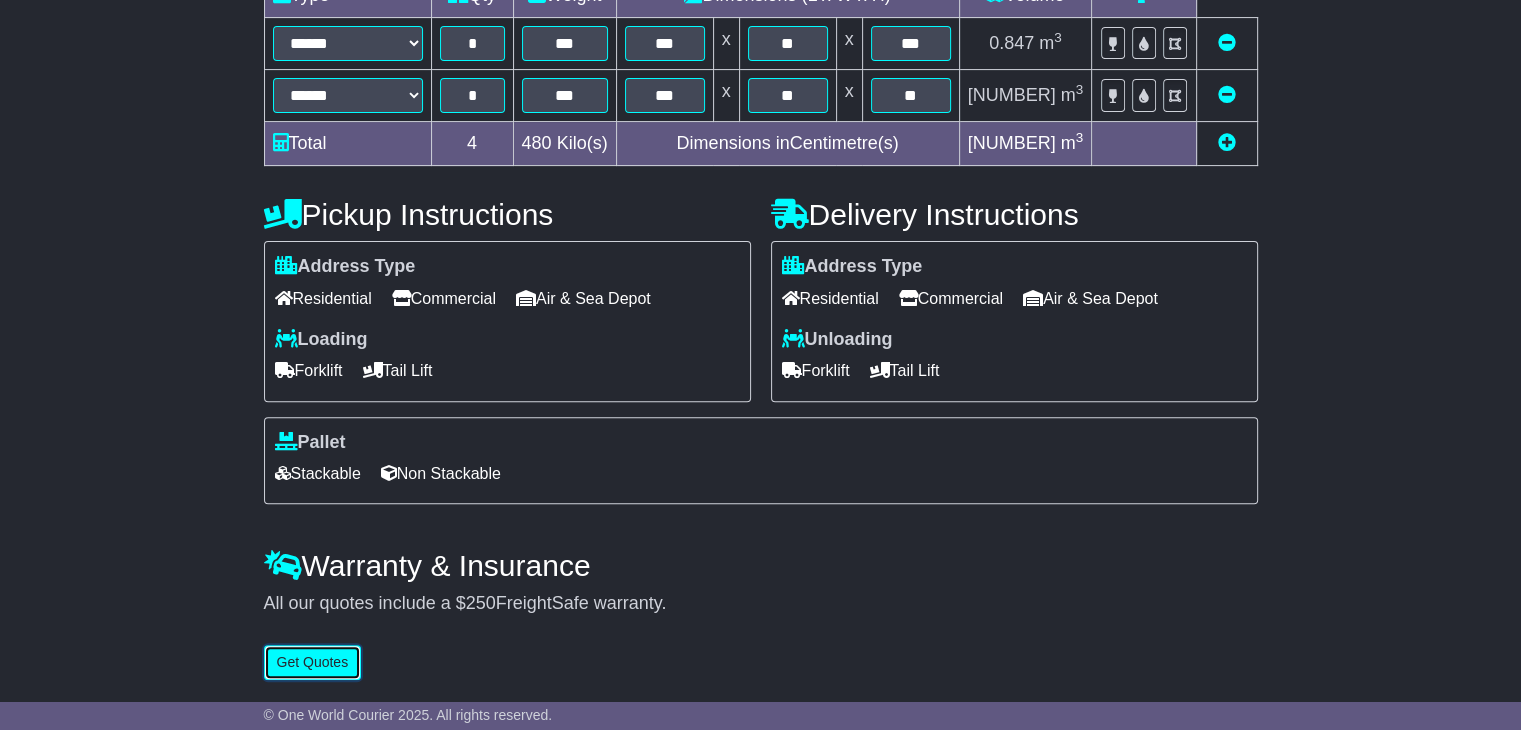 click on "Get Quotes" at bounding box center (313, 662) 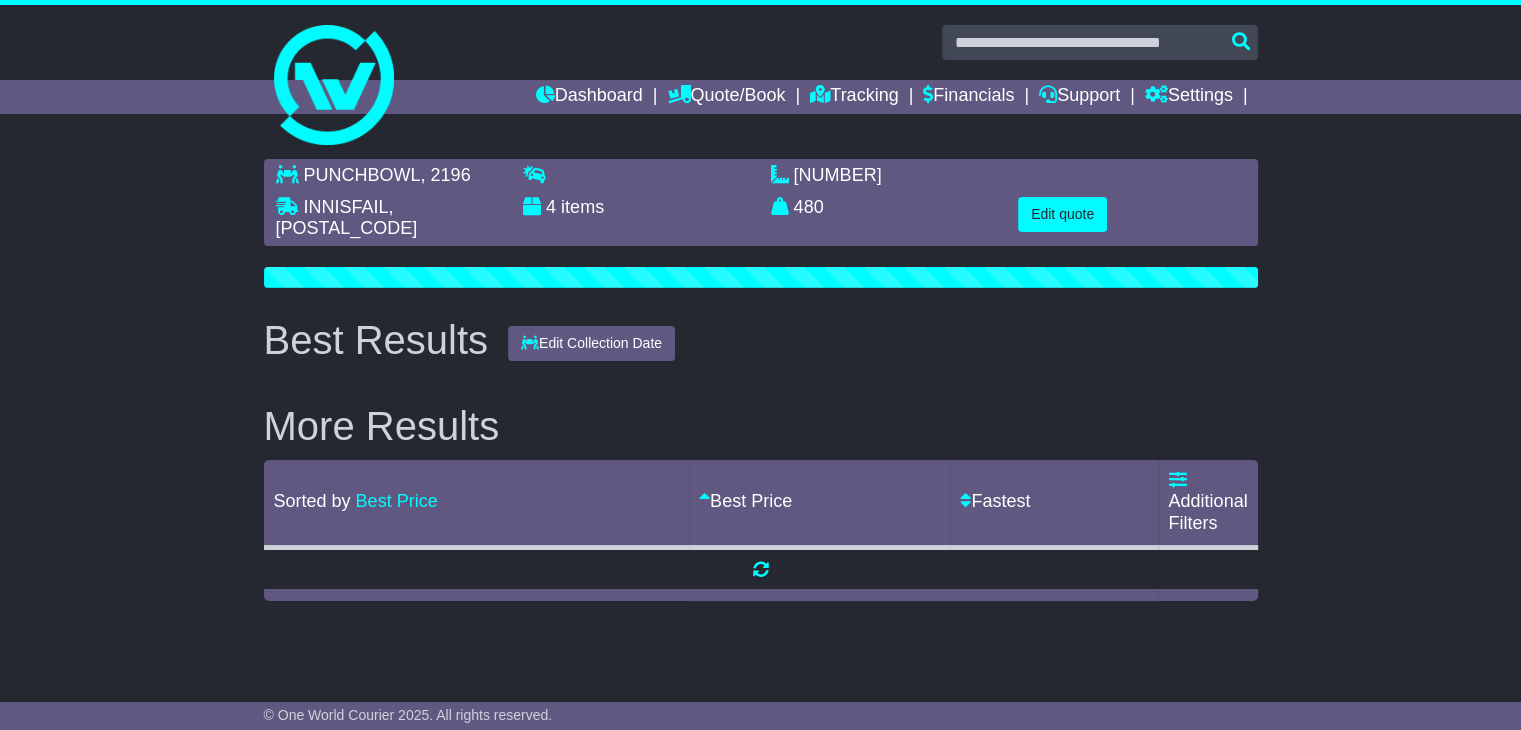 scroll, scrollTop: 0, scrollLeft: 0, axis: both 